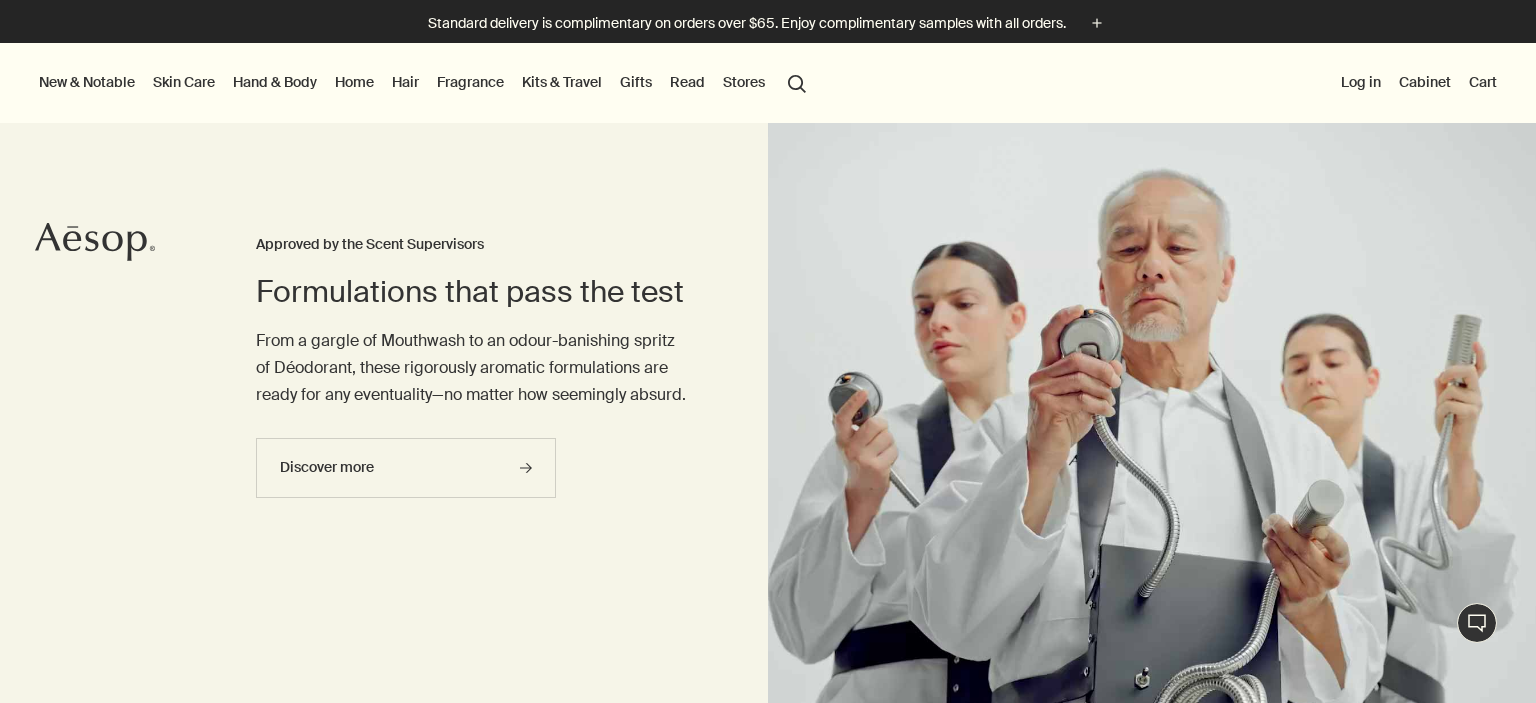 scroll, scrollTop: 0, scrollLeft: 0, axis: both 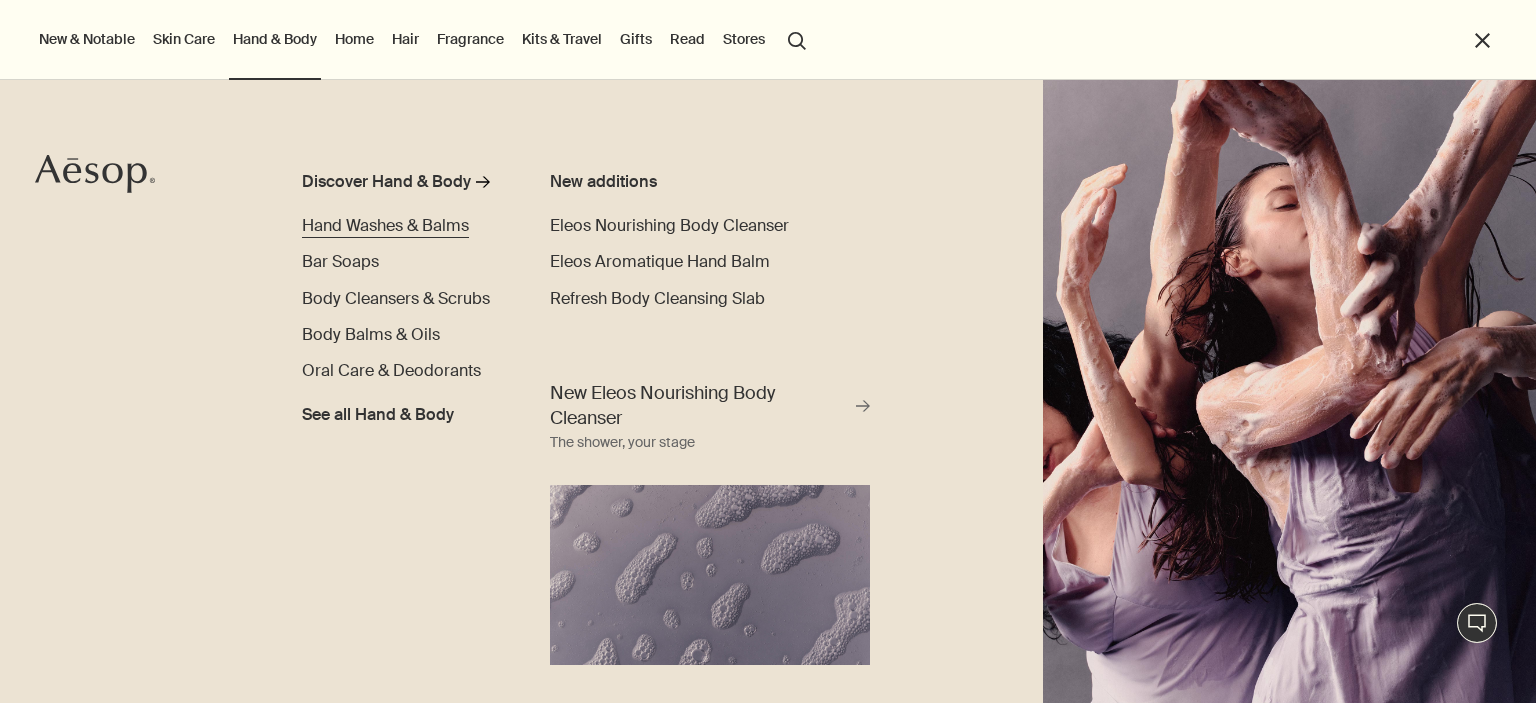 click on "Hand Washes & Balms" at bounding box center (385, 225) 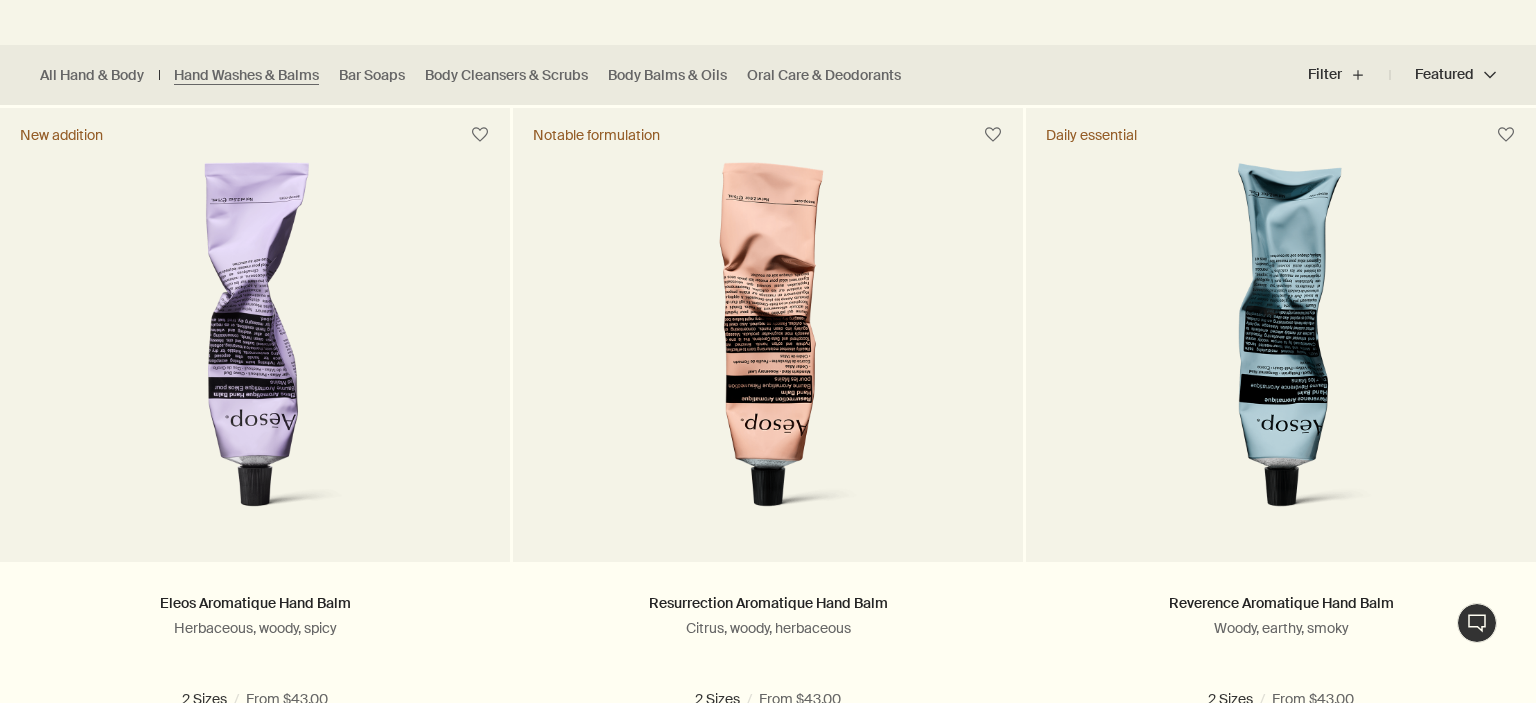 scroll, scrollTop: 633, scrollLeft: 0, axis: vertical 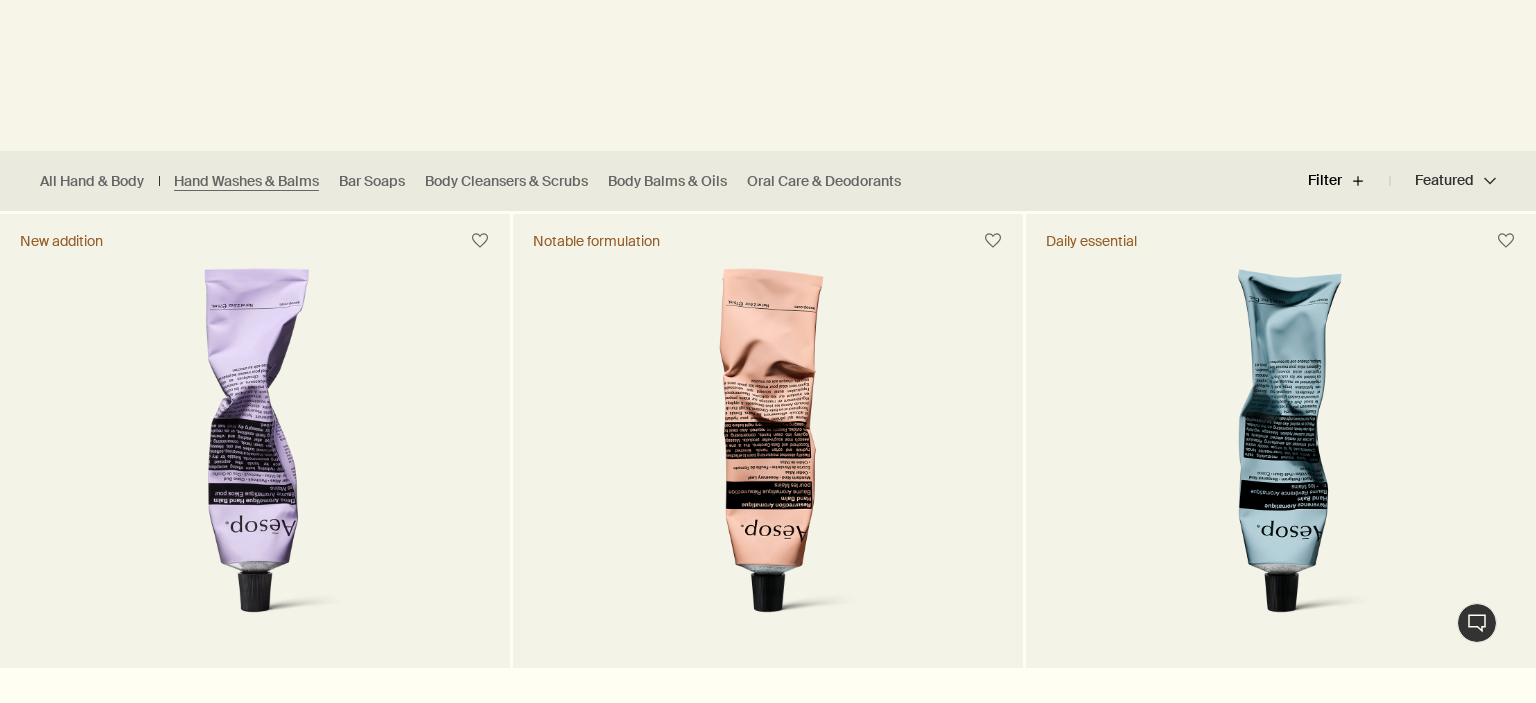 click on "Filter plus" at bounding box center [1349, 181] 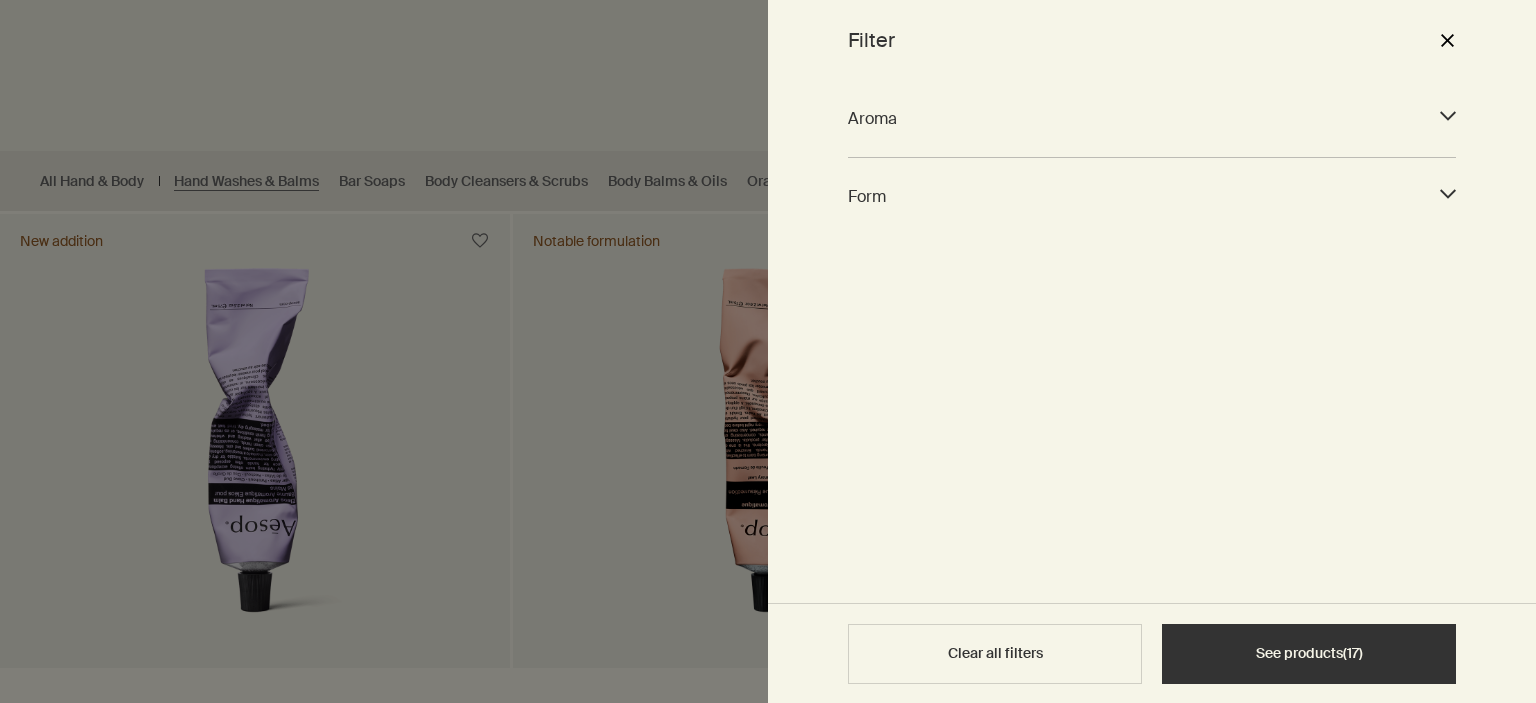 click on "Form" at bounding box center [1134, 196] 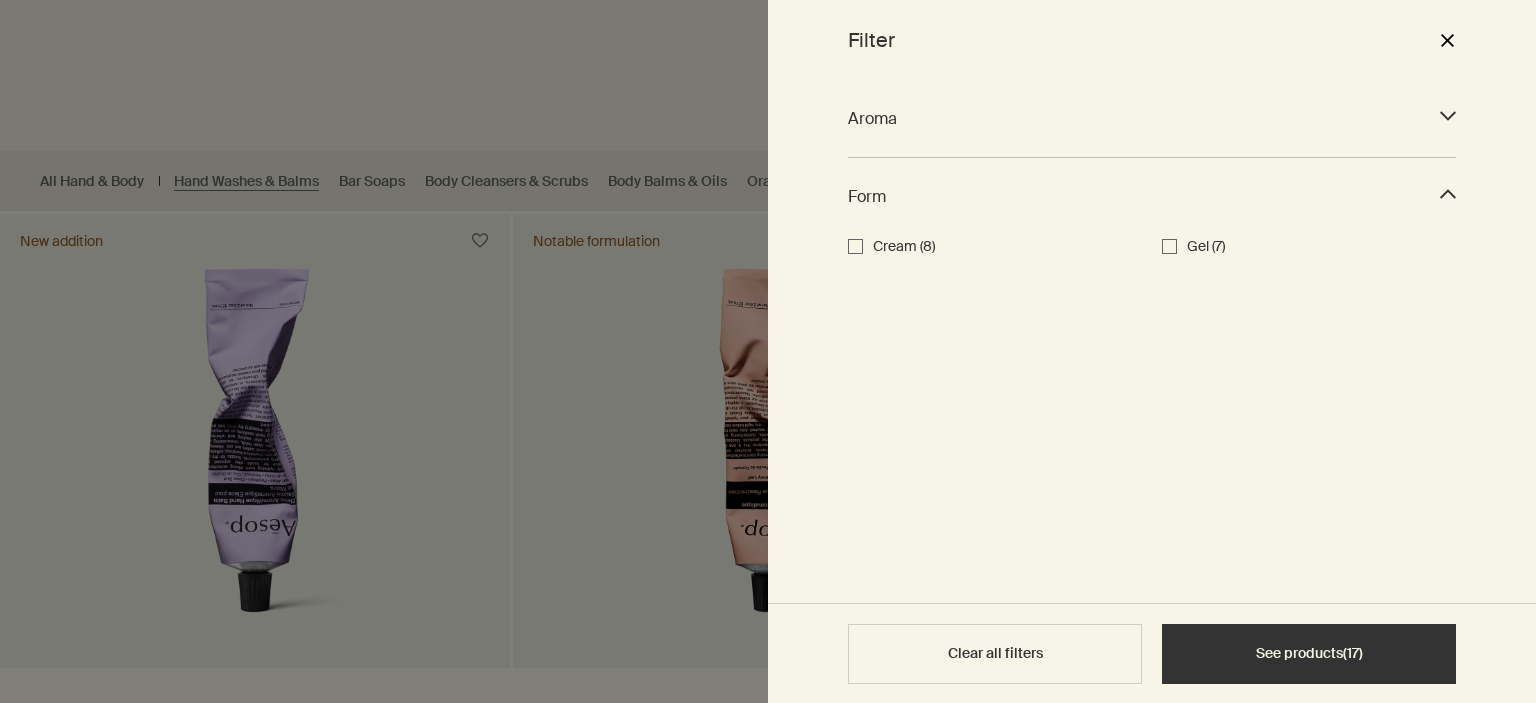 click on "Gel (7)" at bounding box center (1169, 246) 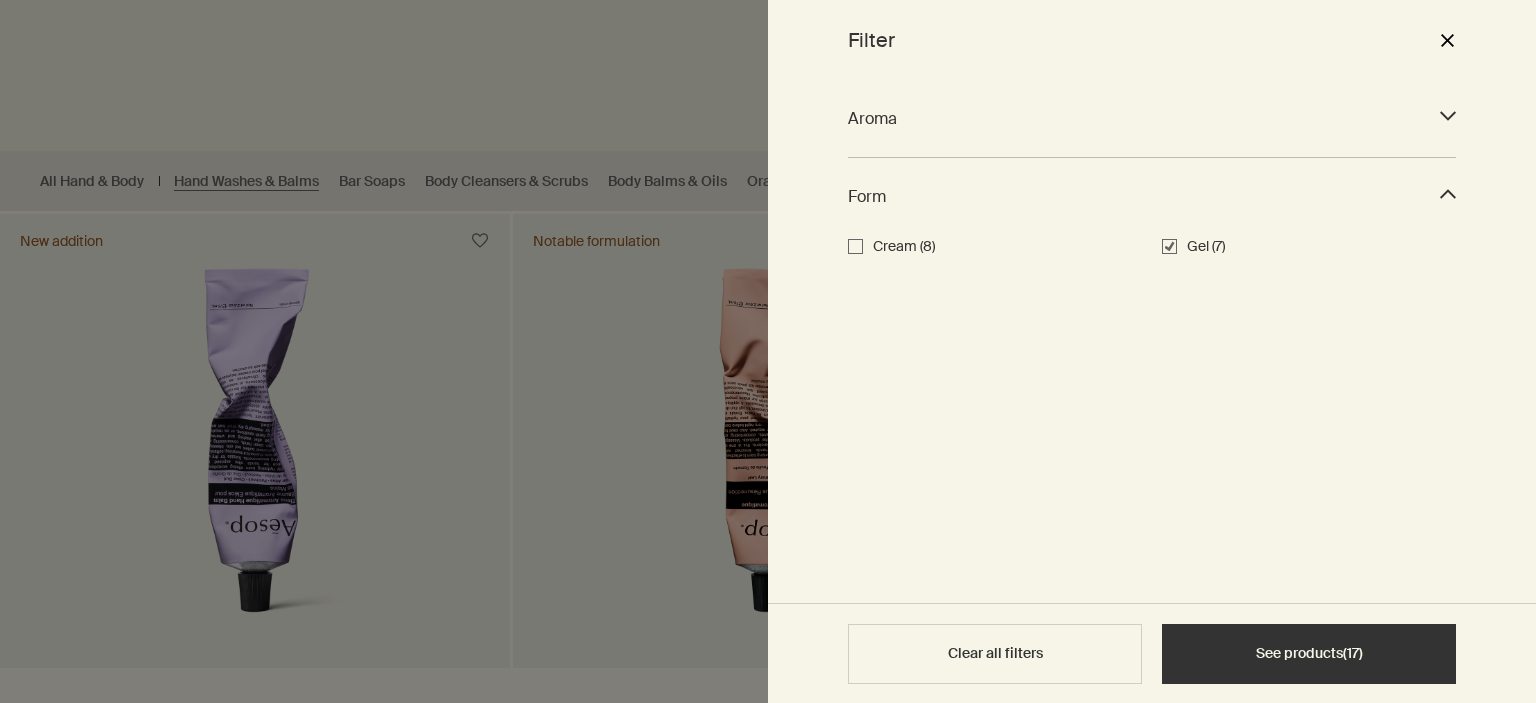 checkbox on "true" 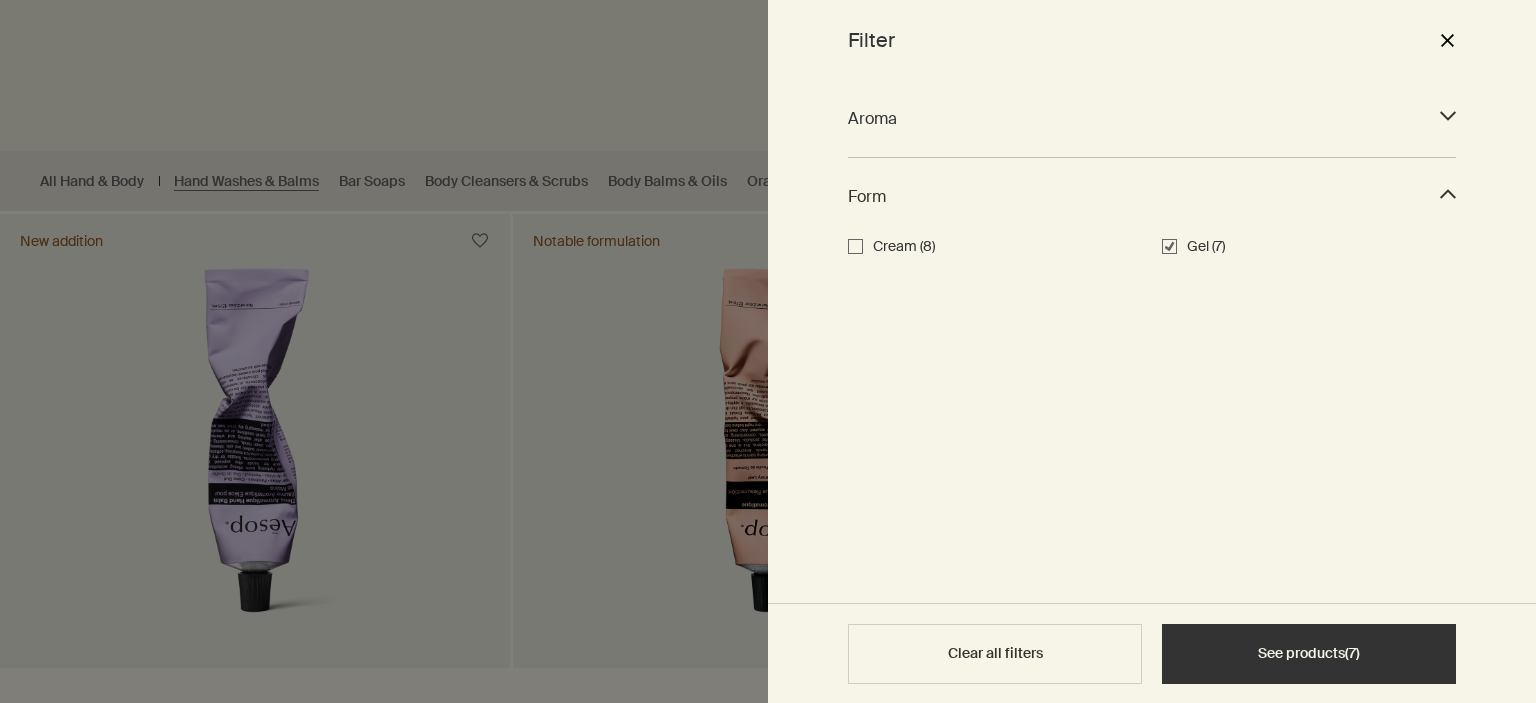 click on "See products   ( 7 )" at bounding box center (1309, 654) 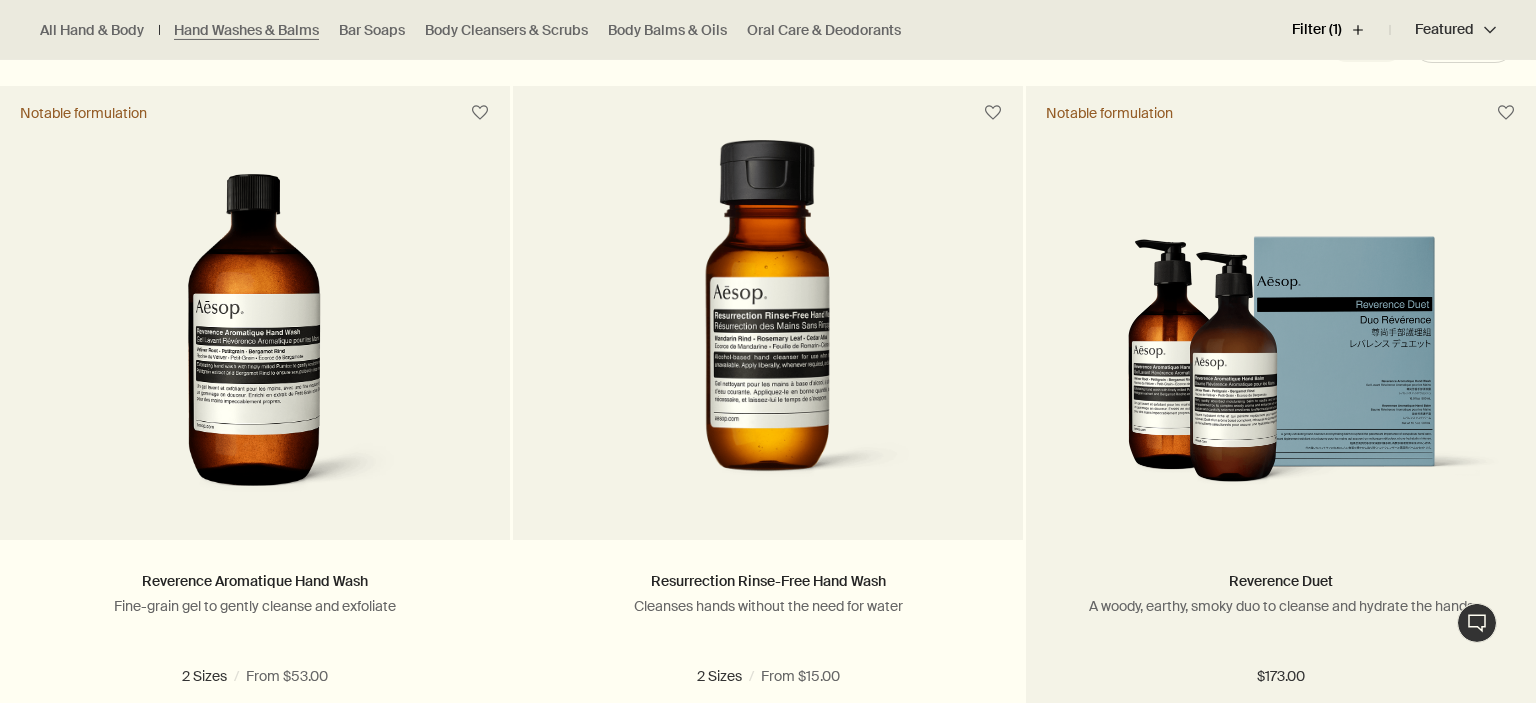 scroll, scrollTop: 633, scrollLeft: 0, axis: vertical 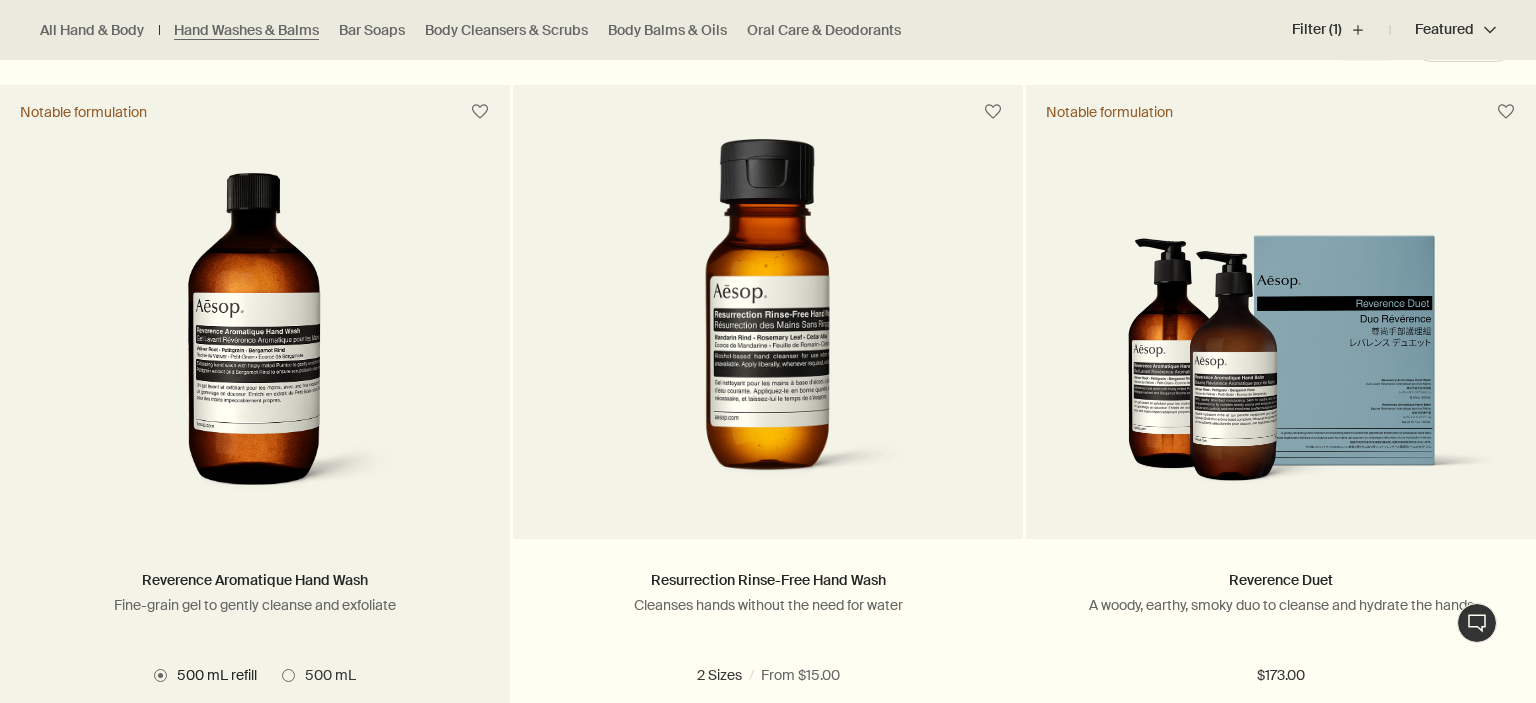 click at bounding box center (255, 324) 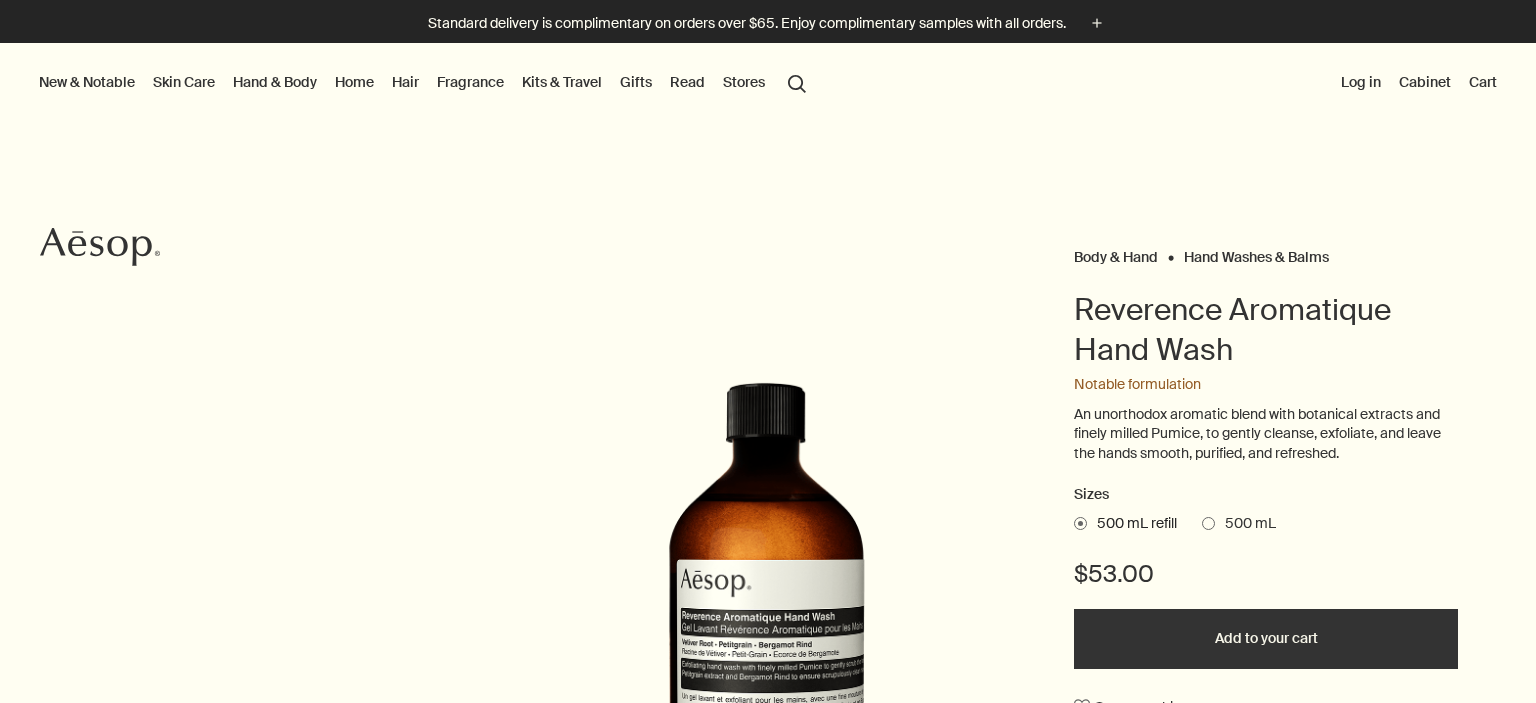 scroll, scrollTop: 0, scrollLeft: 0, axis: both 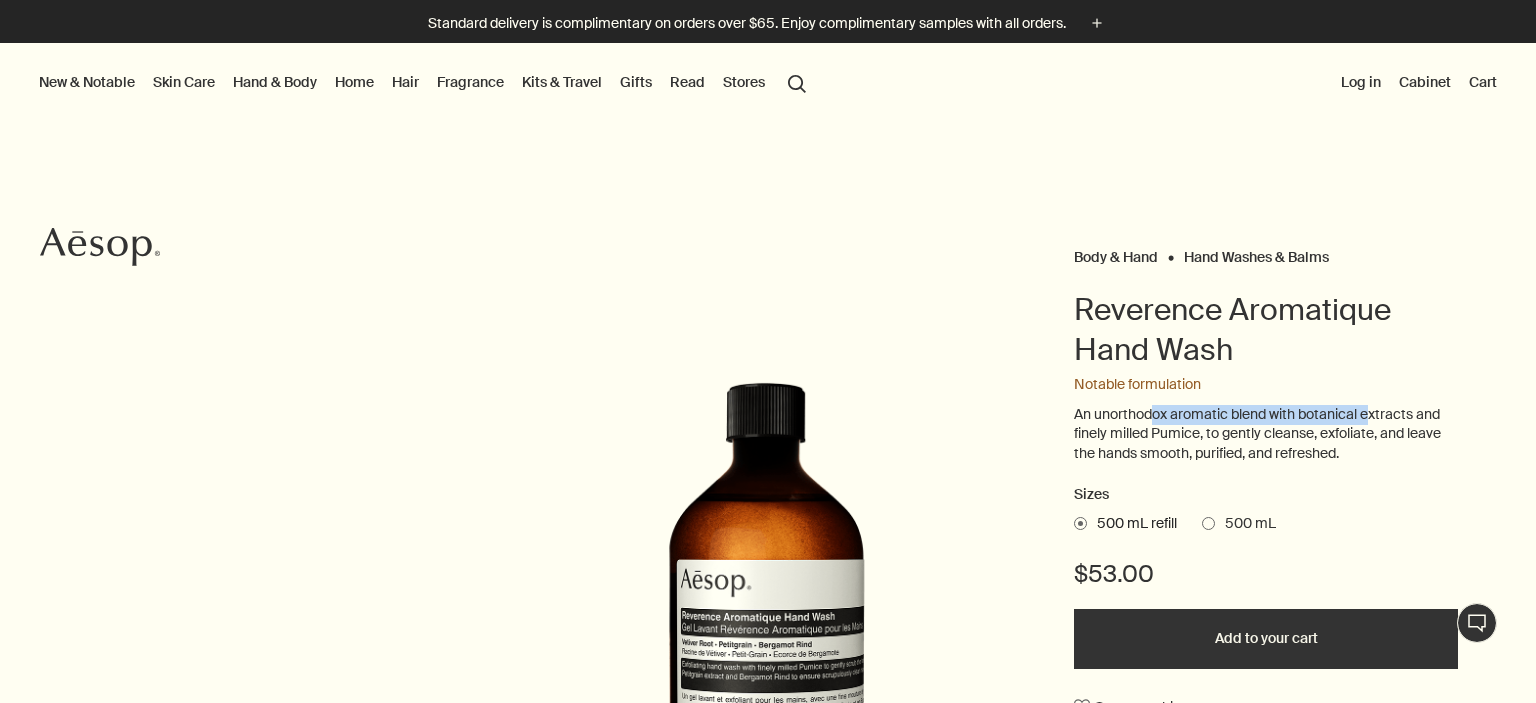 drag, startPoint x: 0, startPoint y: 0, endPoint x: 1379, endPoint y: 417, distance: 1440.67 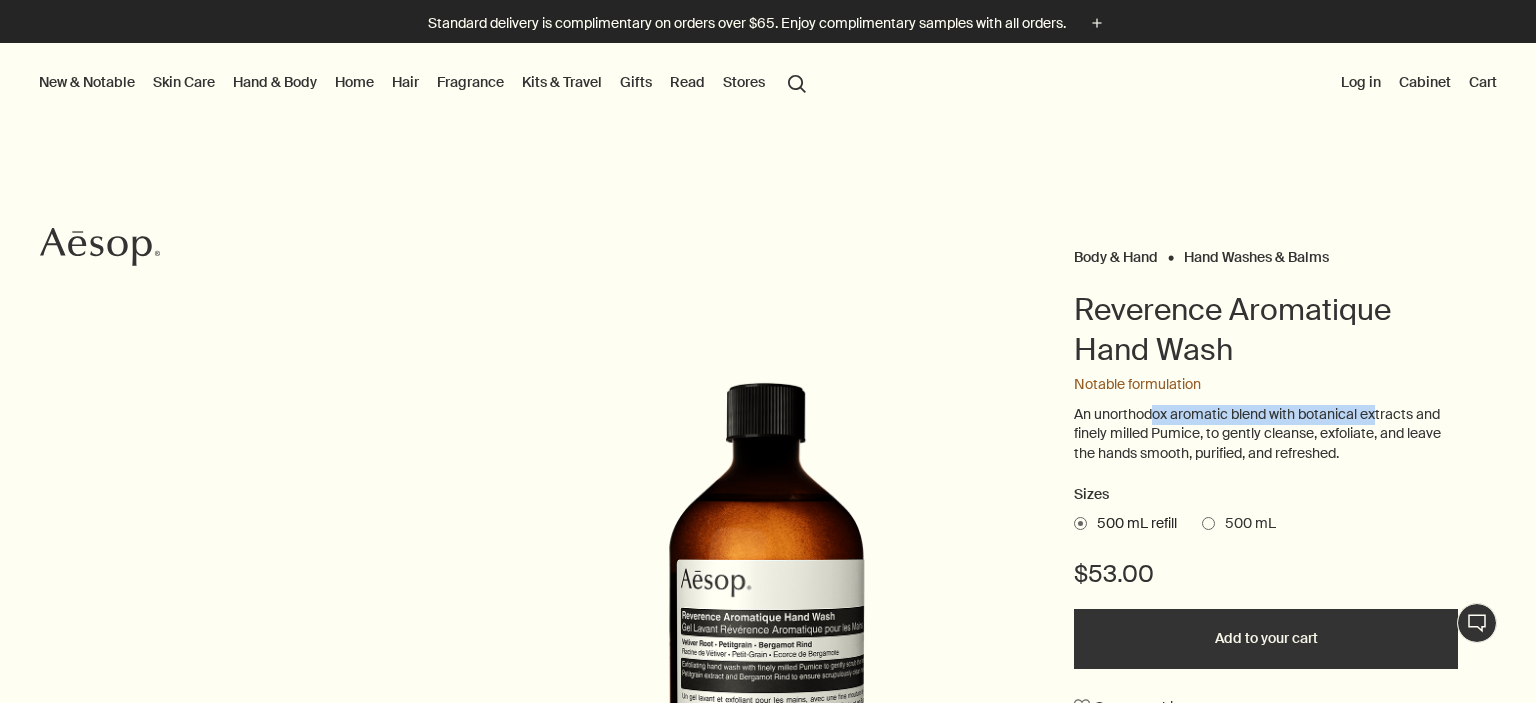click on "An unorthodox aromatic blend with botanical extracts and finely milled Pumice, to gently cleanse, exfoliate, and leave the hands smooth, purified, and refreshed." at bounding box center (1266, 434) 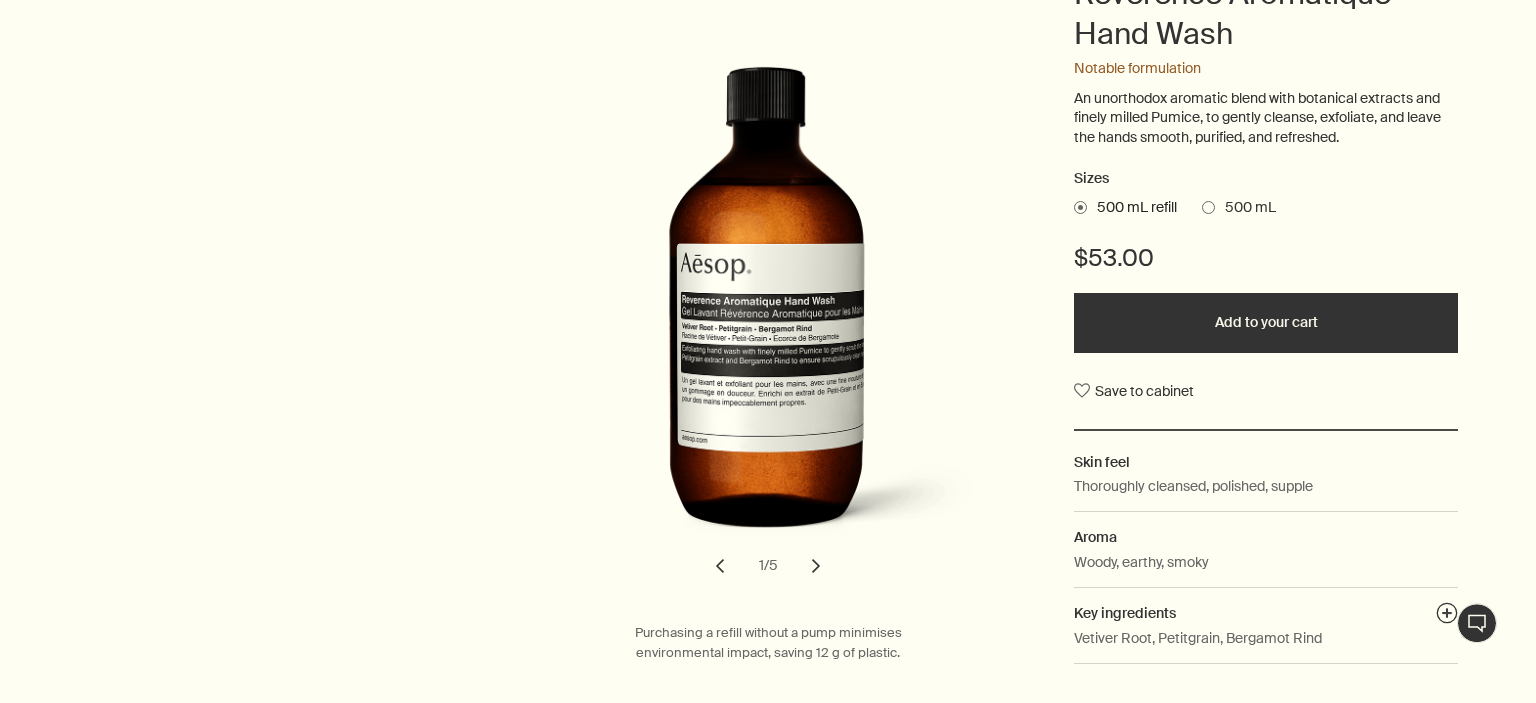 scroll, scrollTop: 316, scrollLeft: 0, axis: vertical 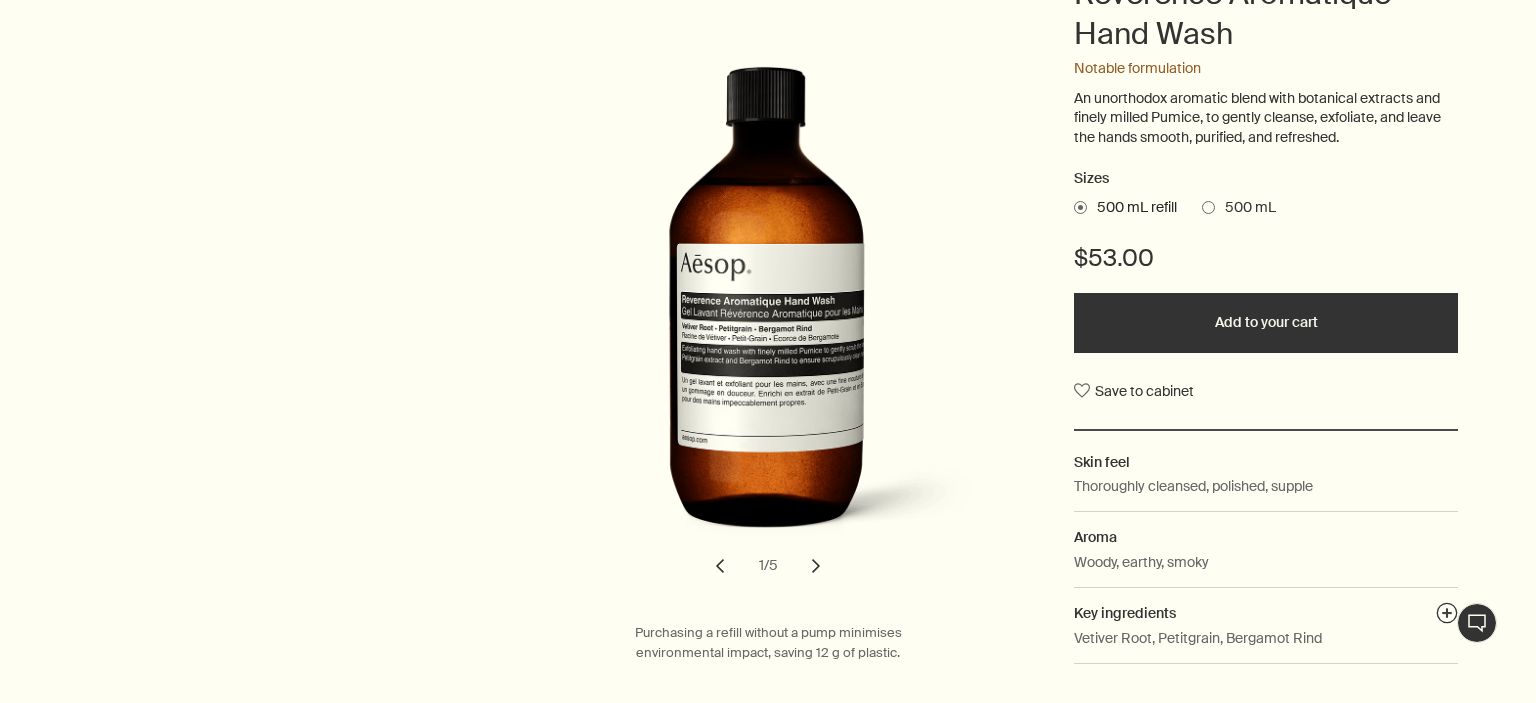 click at bounding box center [1208, 207] 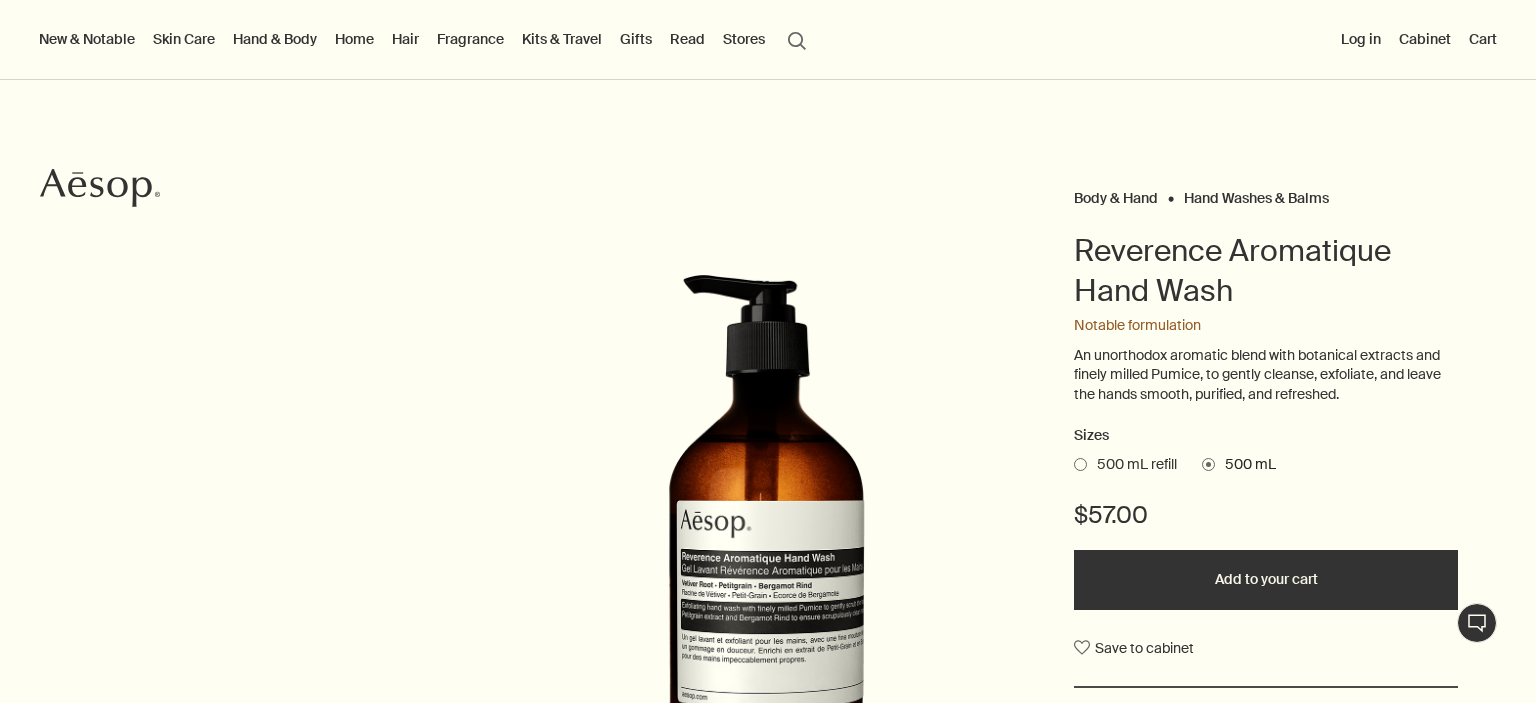 scroll, scrollTop: 0, scrollLeft: 0, axis: both 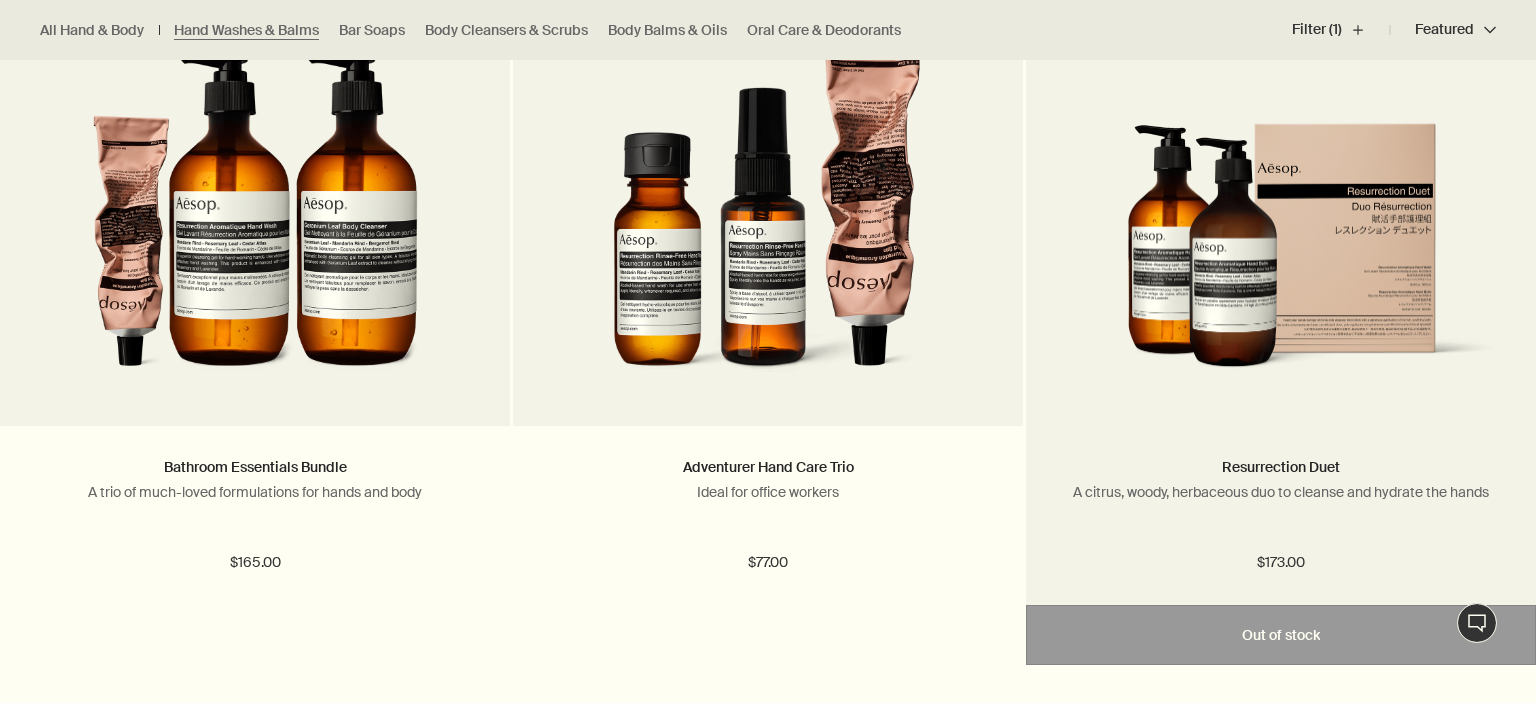 click at bounding box center [1281, 259] 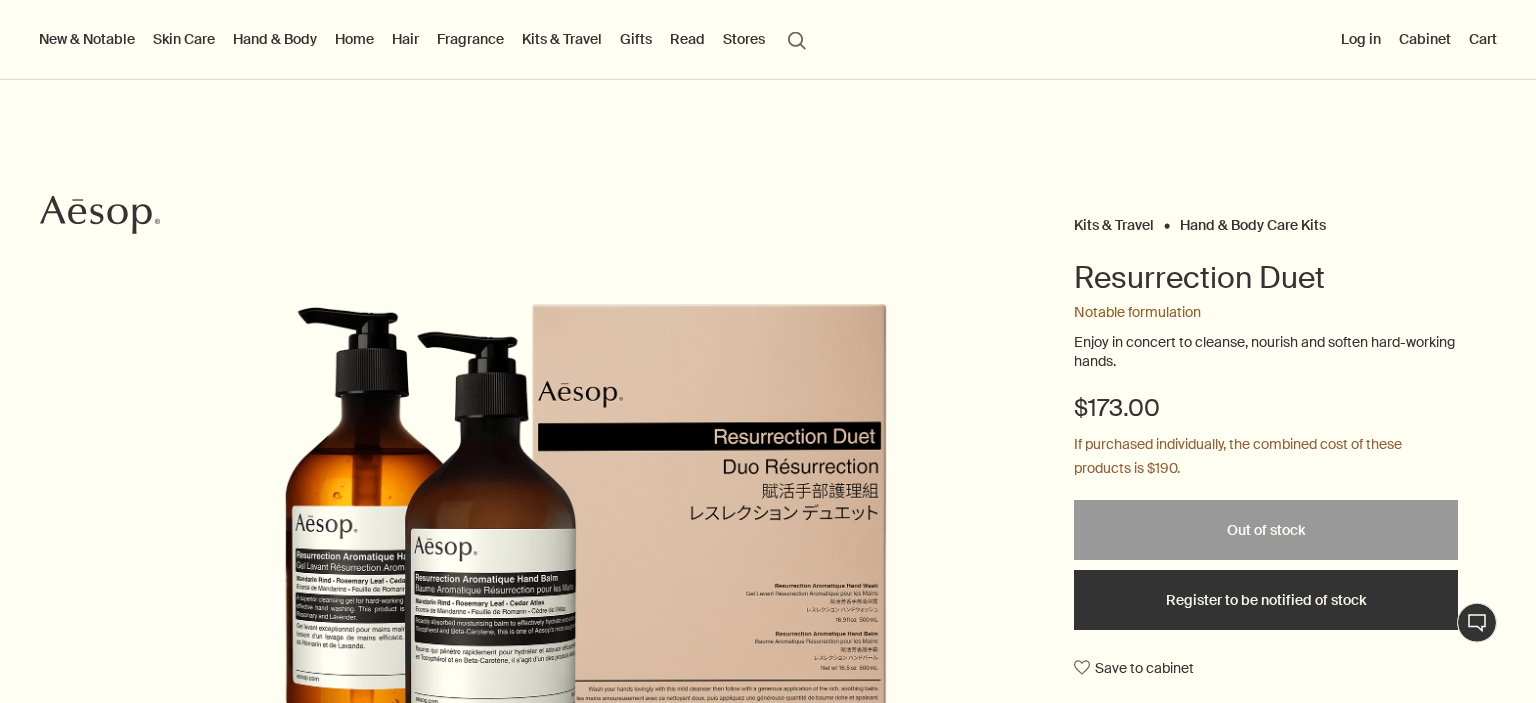 scroll, scrollTop: 0, scrollLeft: 0, axis: both 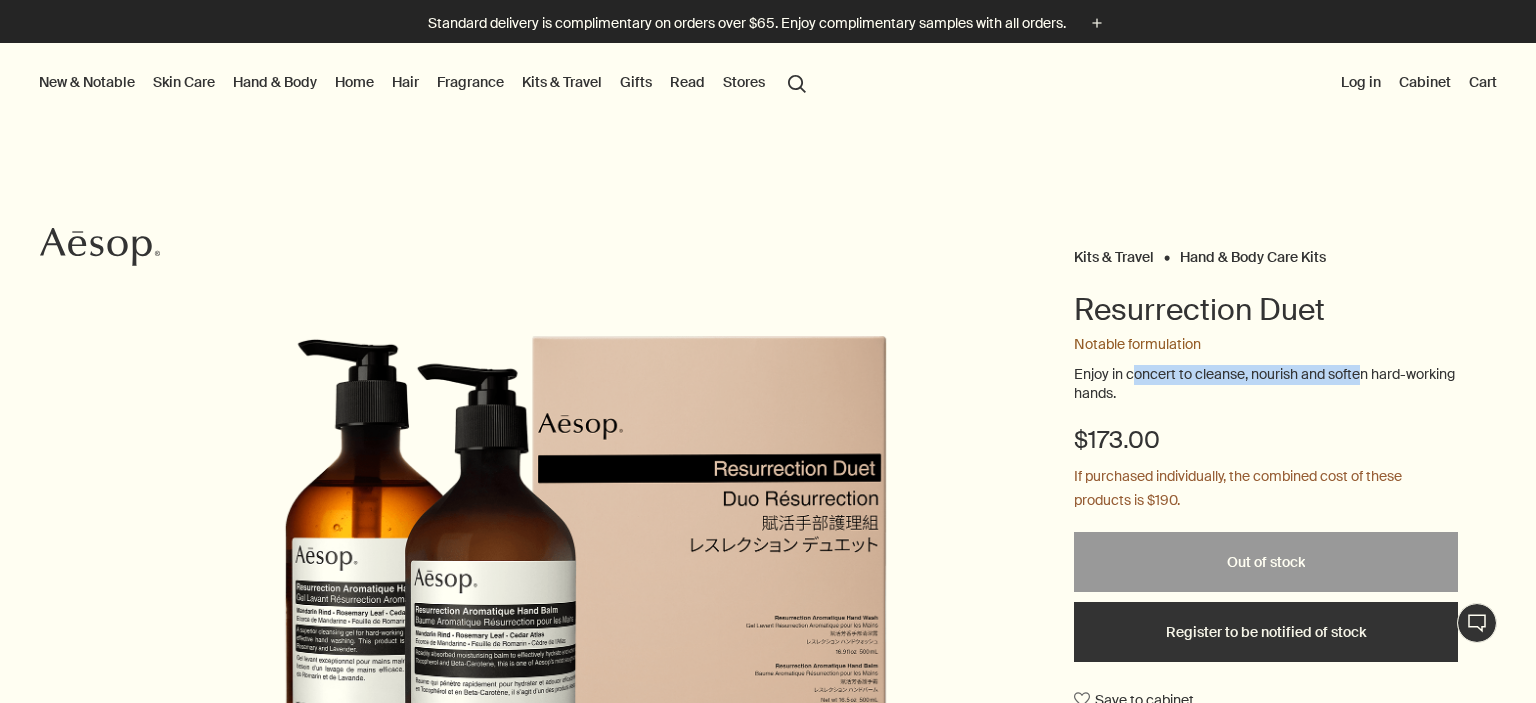 drag, startPoint x: 1134, startPoint y: 378, endPoint x: 1377, endPoint y: 378, distance: 243 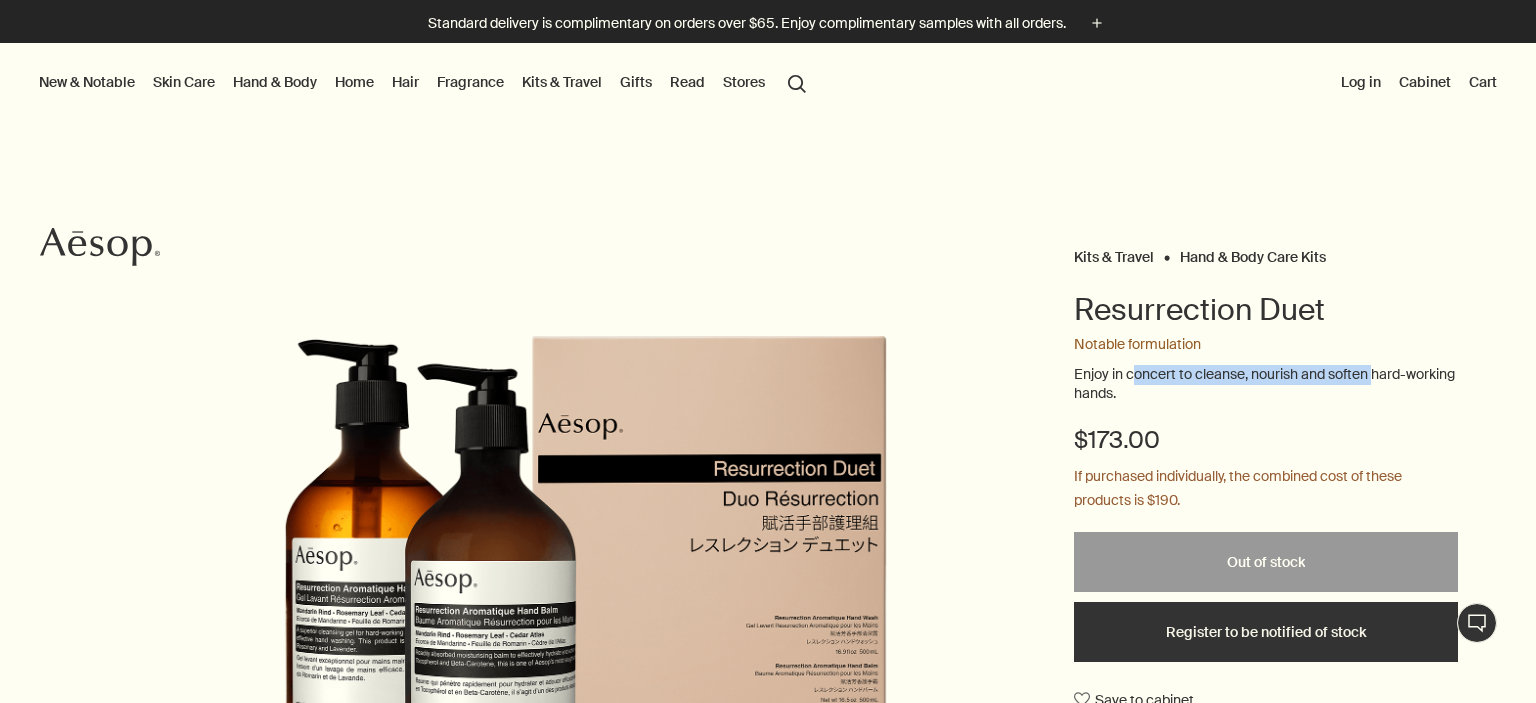 click on "Enjoy in concert to cleanse, nourish and soften hard-working hands." at bounding box center (1266, 384) 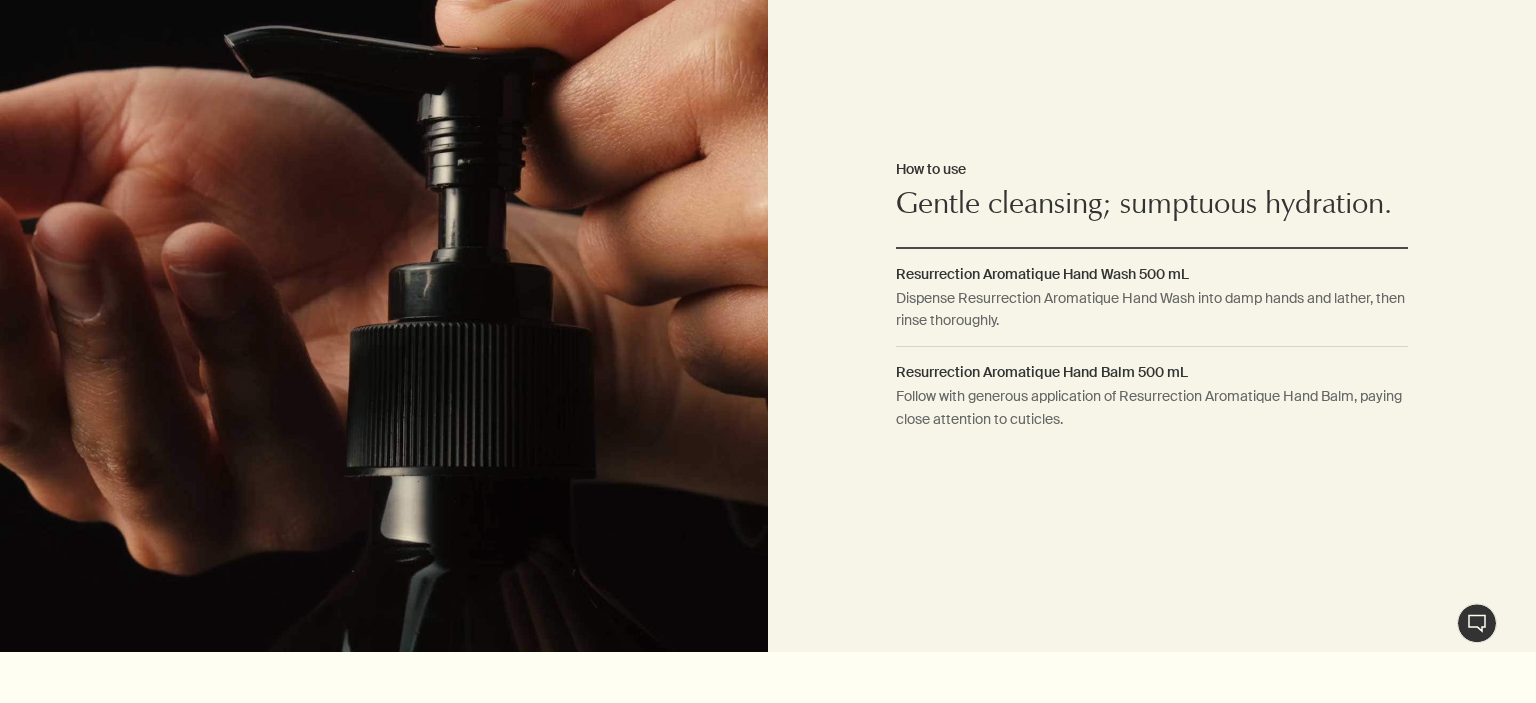 scroll, scrollTop: 1584, scrollLeft: 0, axis: vertical 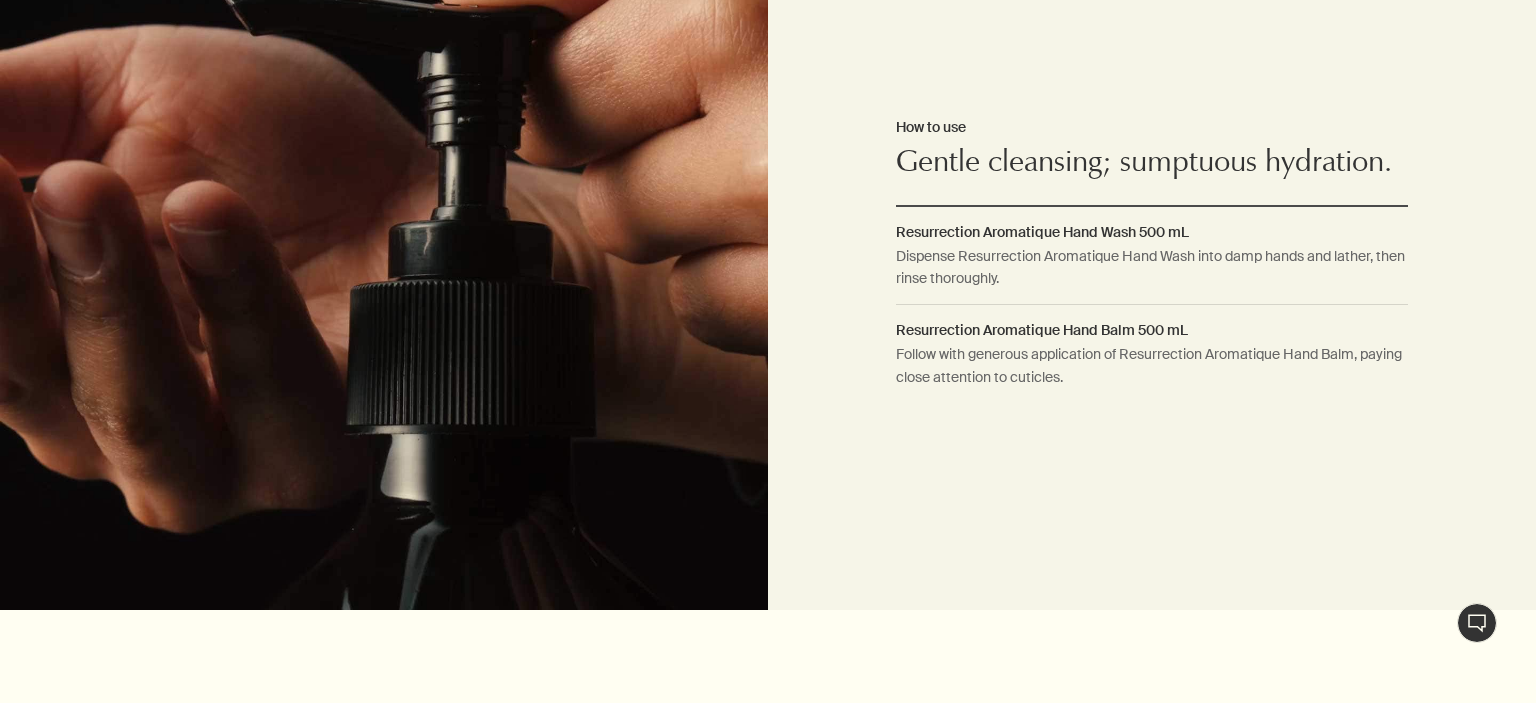 click on "Resurrection Aromatique Hand Wash 500 mL" at bounding box center [1152, 232] 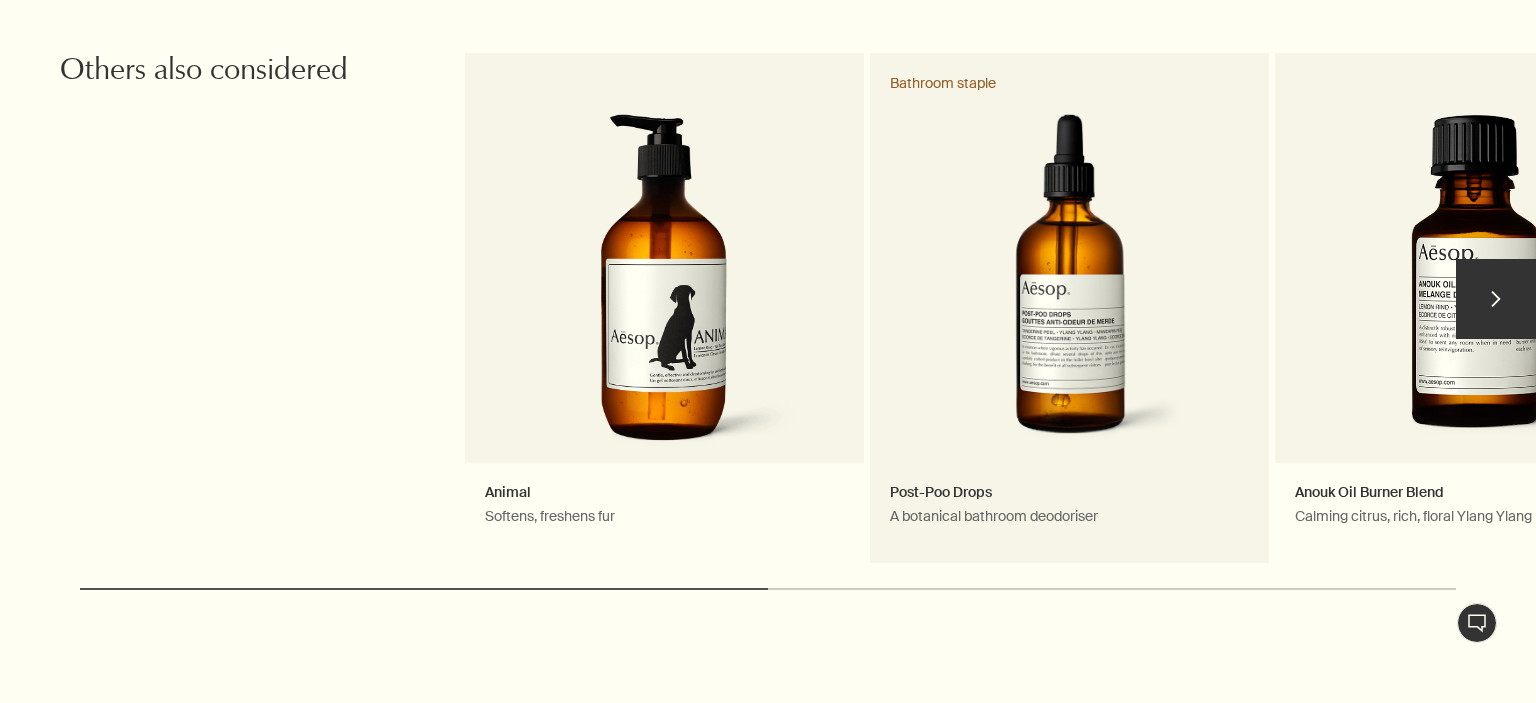 scroll, scrollTop: 2323, scrollLeft: 0, axis: vertical 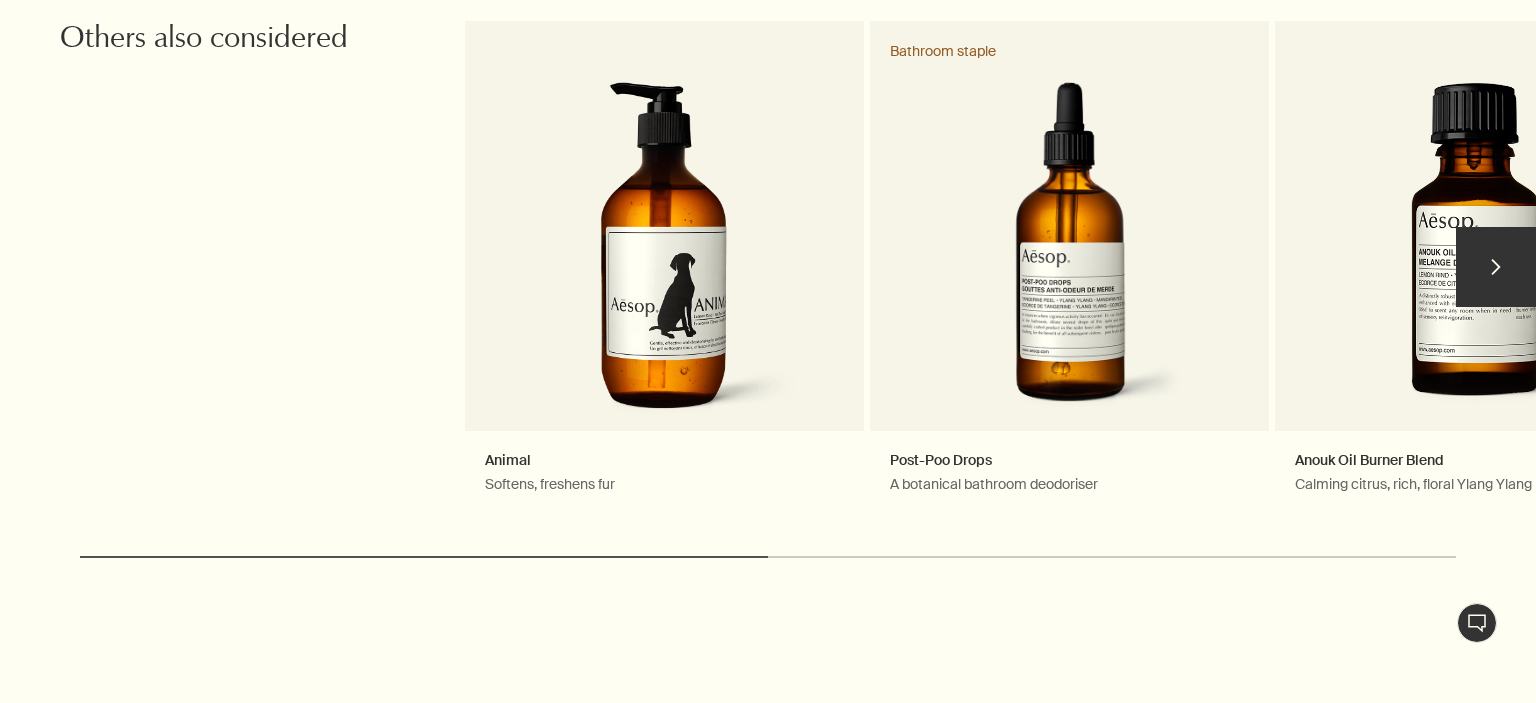 drag, startPoint x: 732, startPoint y: 554, endPoint x: 791, endPoint y: 554, distance: 59 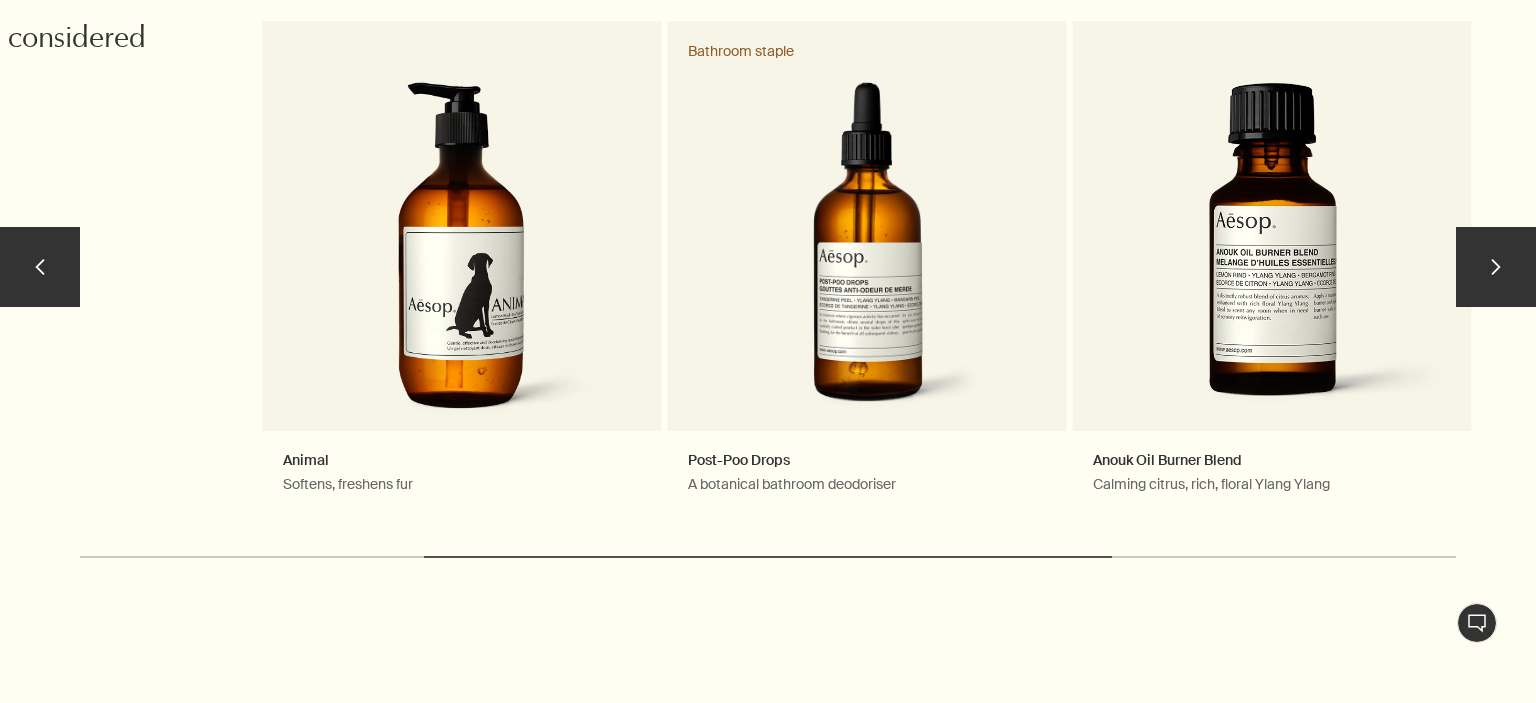 click on "chevron" at bounding box center (1496, 267) 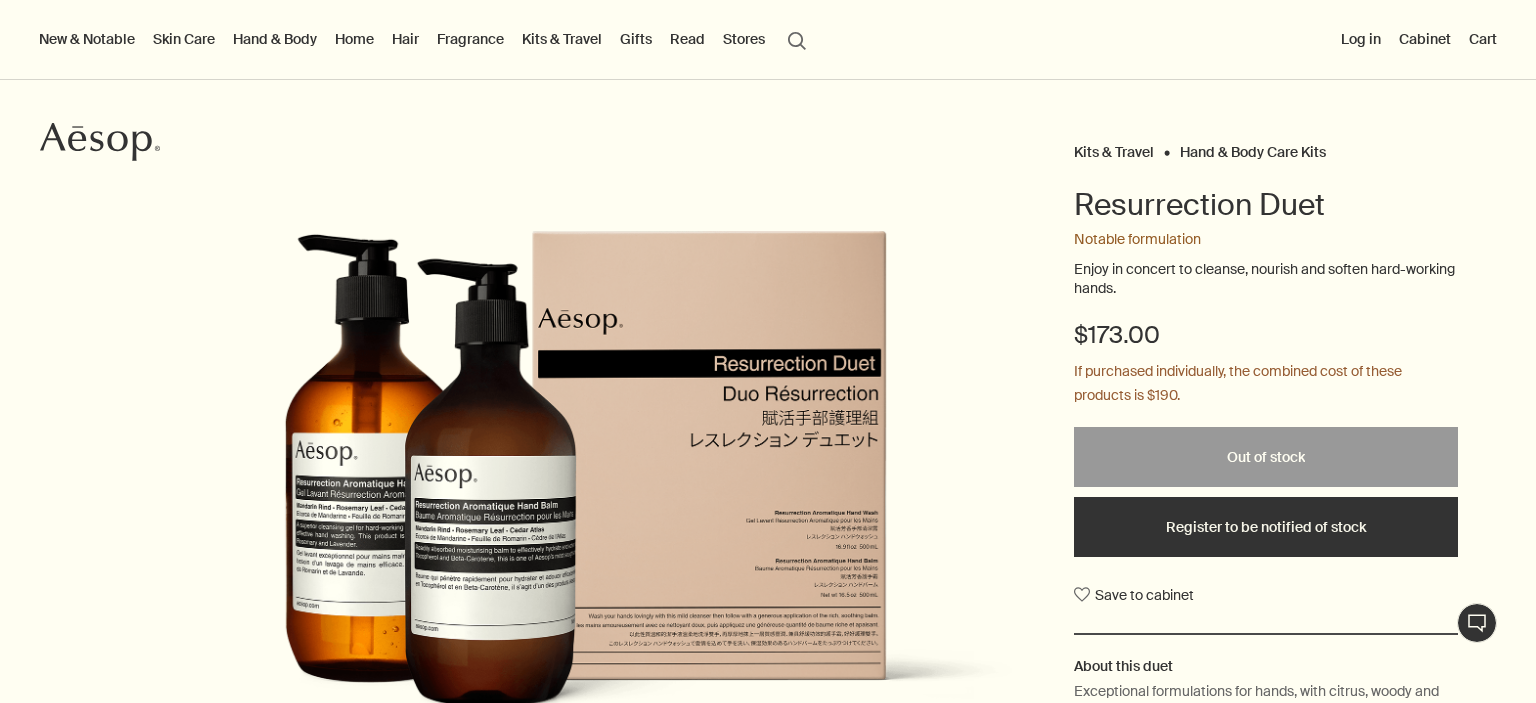 scroll, scrollTop: 0, scrollLeft: 0, axis: both 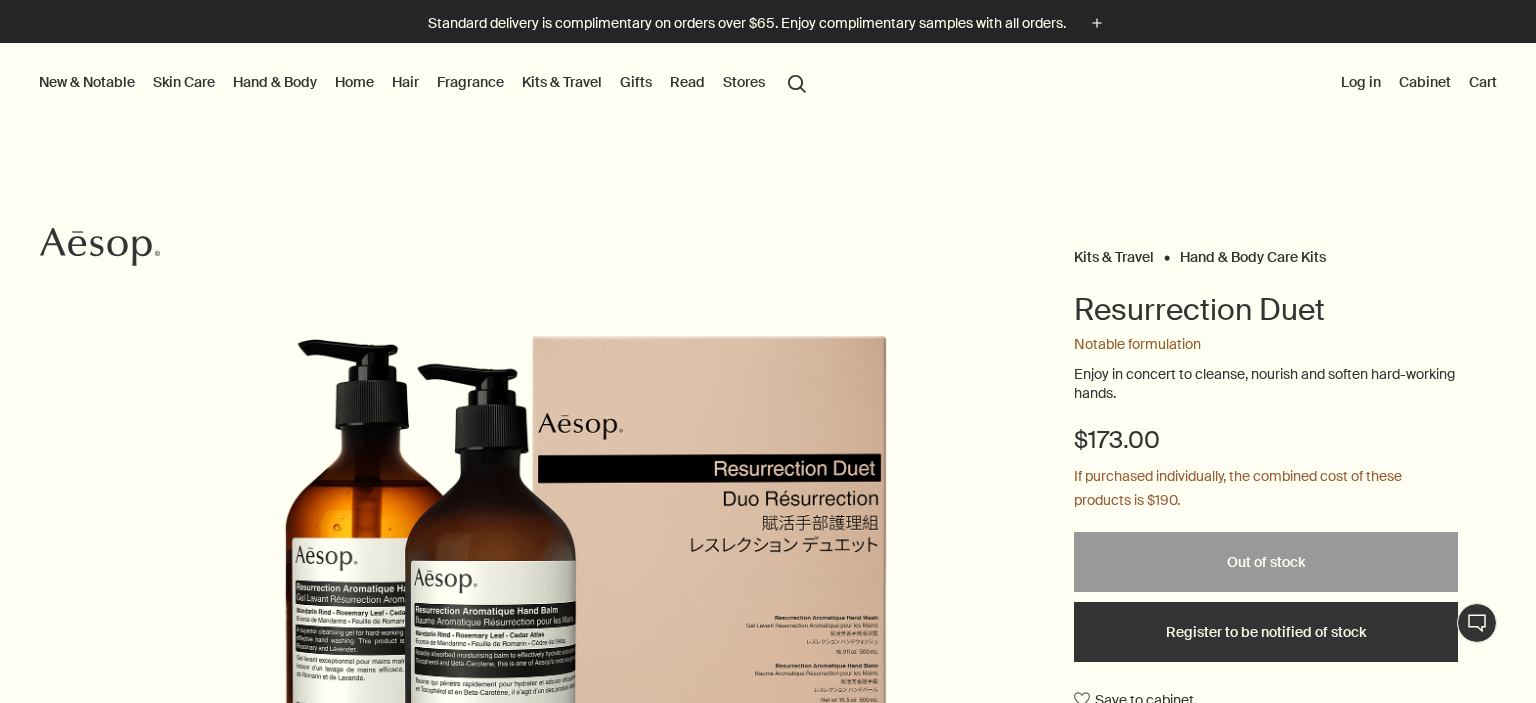 click on "Hand & Body" at bounding box center [275, 82] 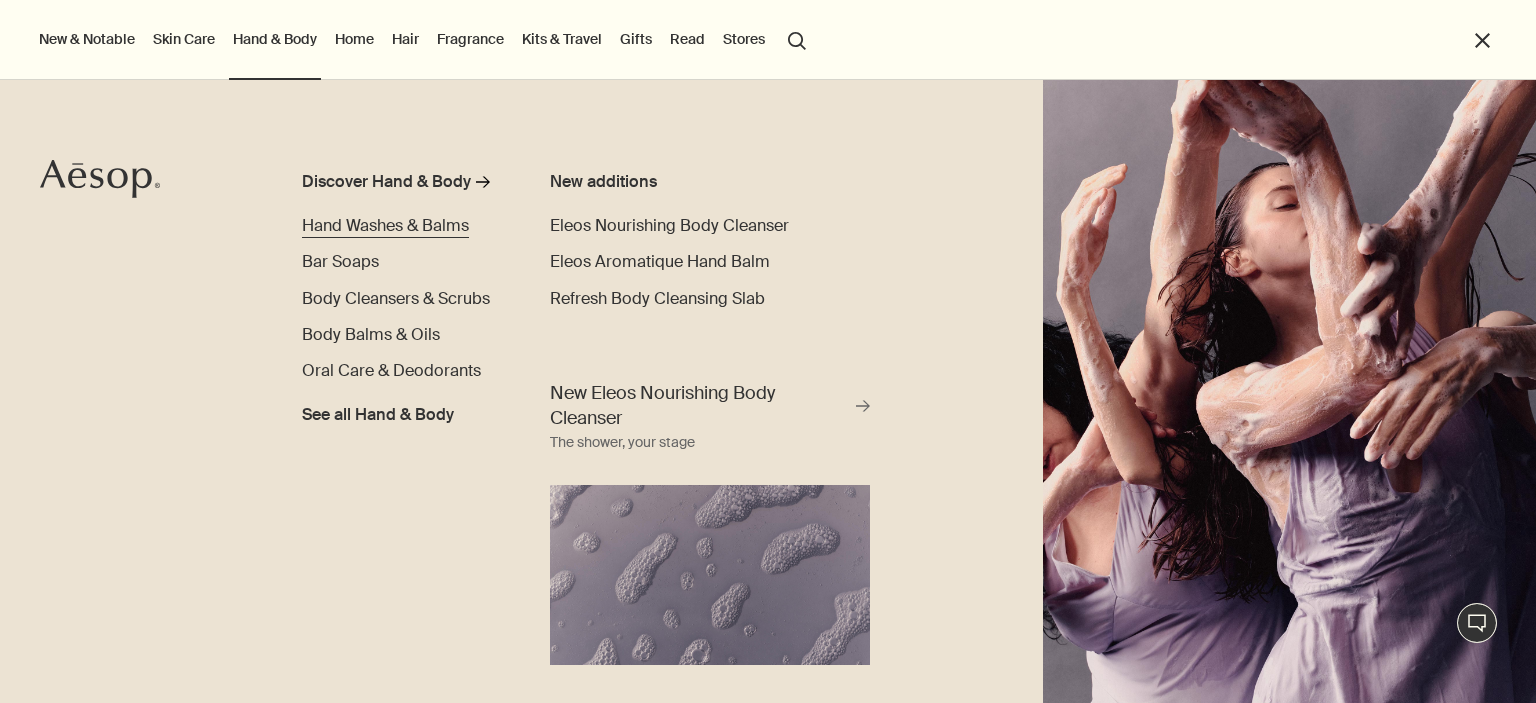 click on "Hand Washes & Balms" at bounding box center [385, 225] 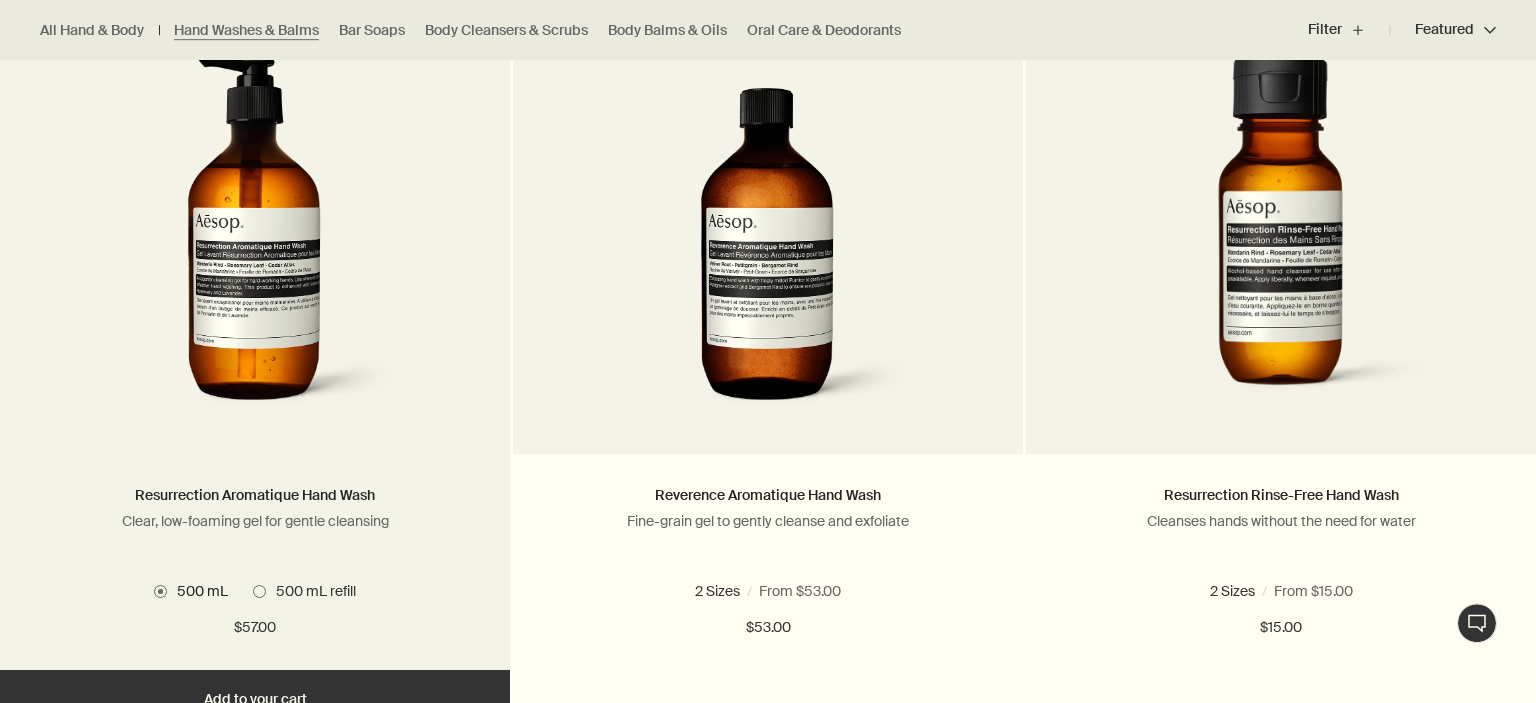 scroll, scrollTop: 1372, scrollLeft: 0, axis: vertical 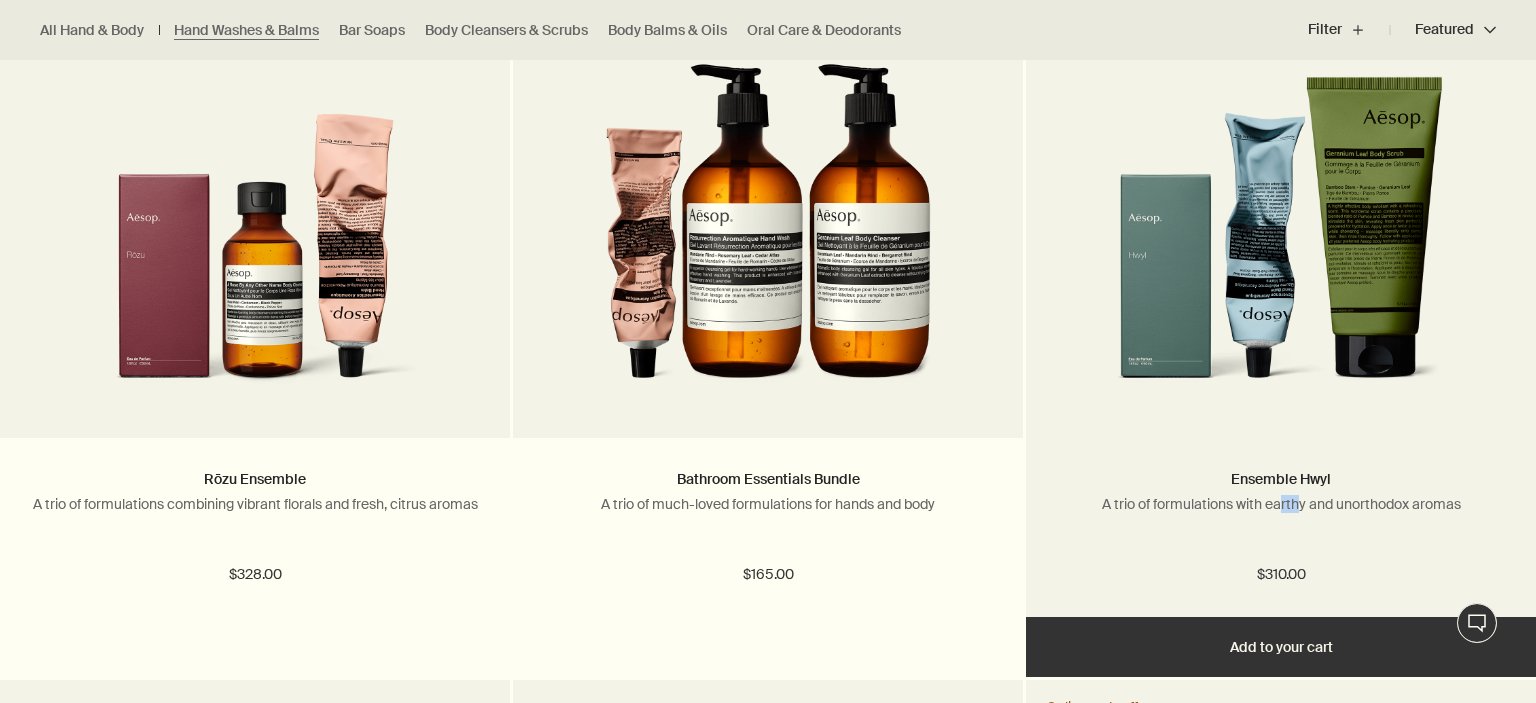 click on "A trio of formulations with earthy and unorthodox aromas" at bounding box center (1281, 504) 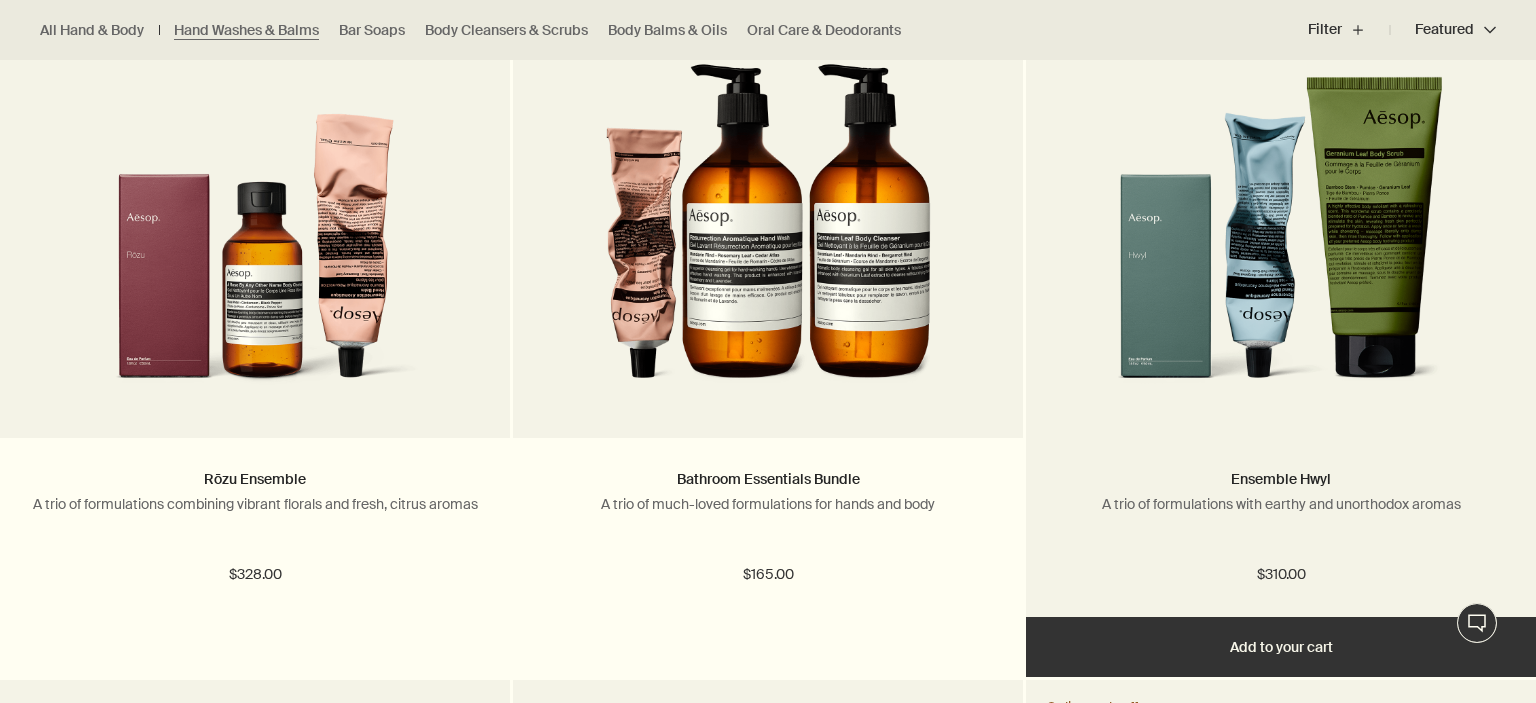 click on "A trio of formulations with earthy and unorthodox aromas" at bounding box center [1281, 504] 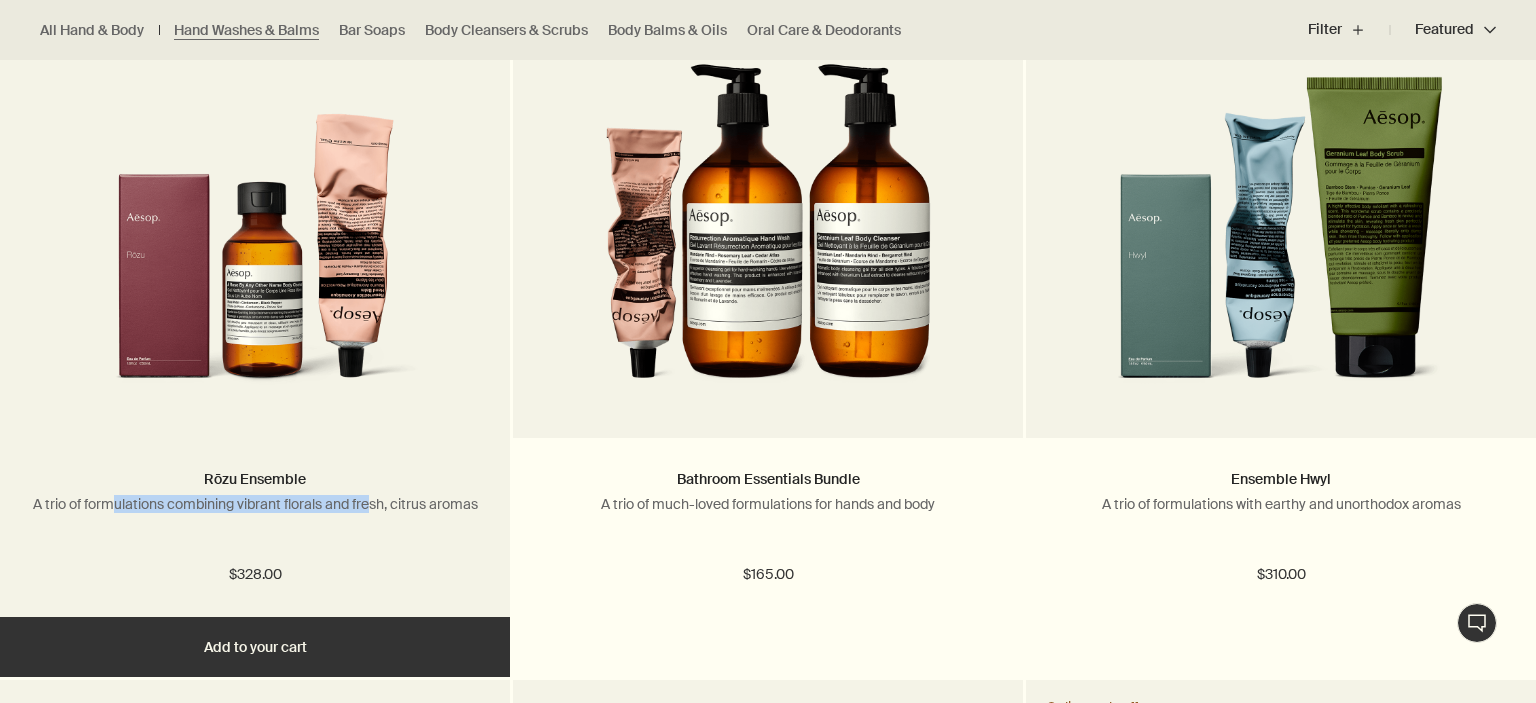 drag, startPoint x: 137, startPoint y: 505, endPoint x: 398, endPoint y: 506, distance: 261.00192 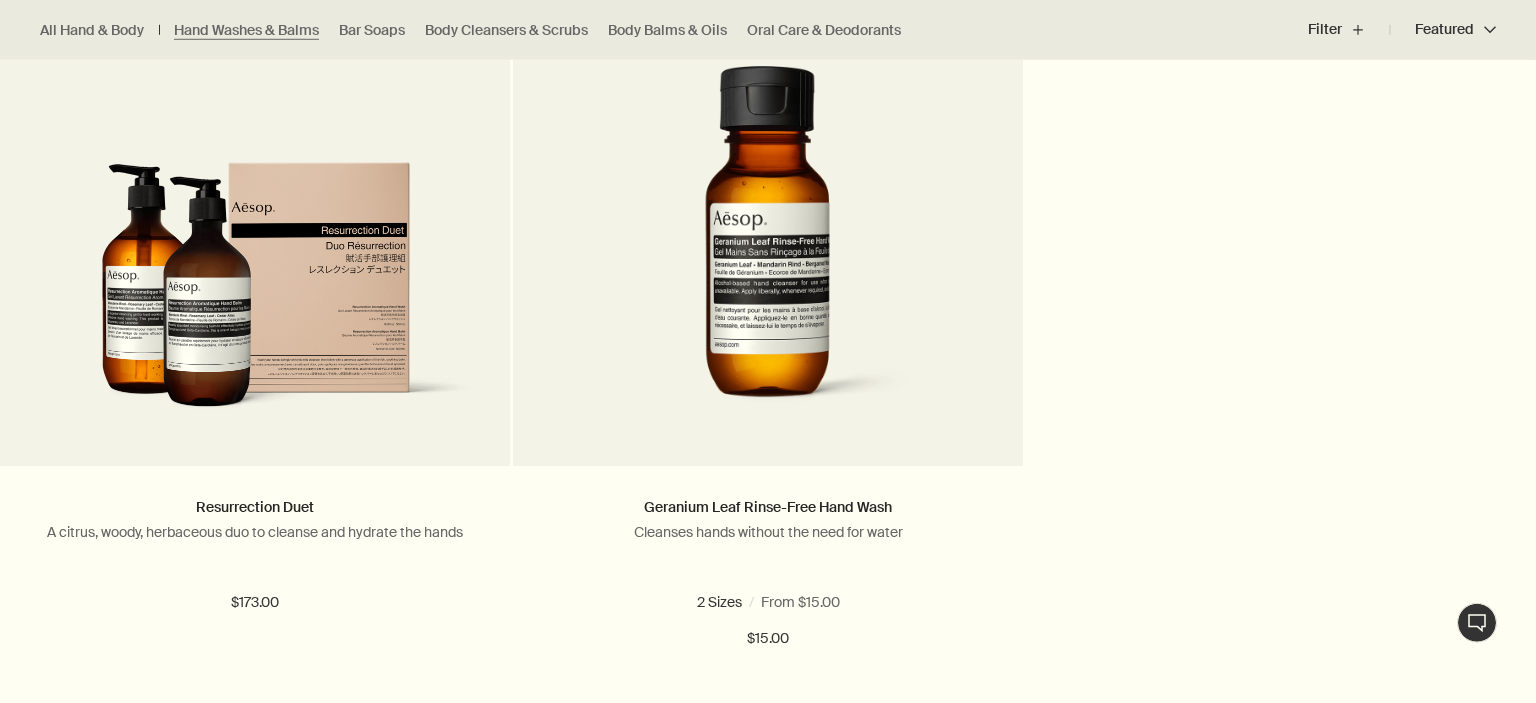 scroll, scrollTop: 4224, scrollLeft: 0, axis: vertical 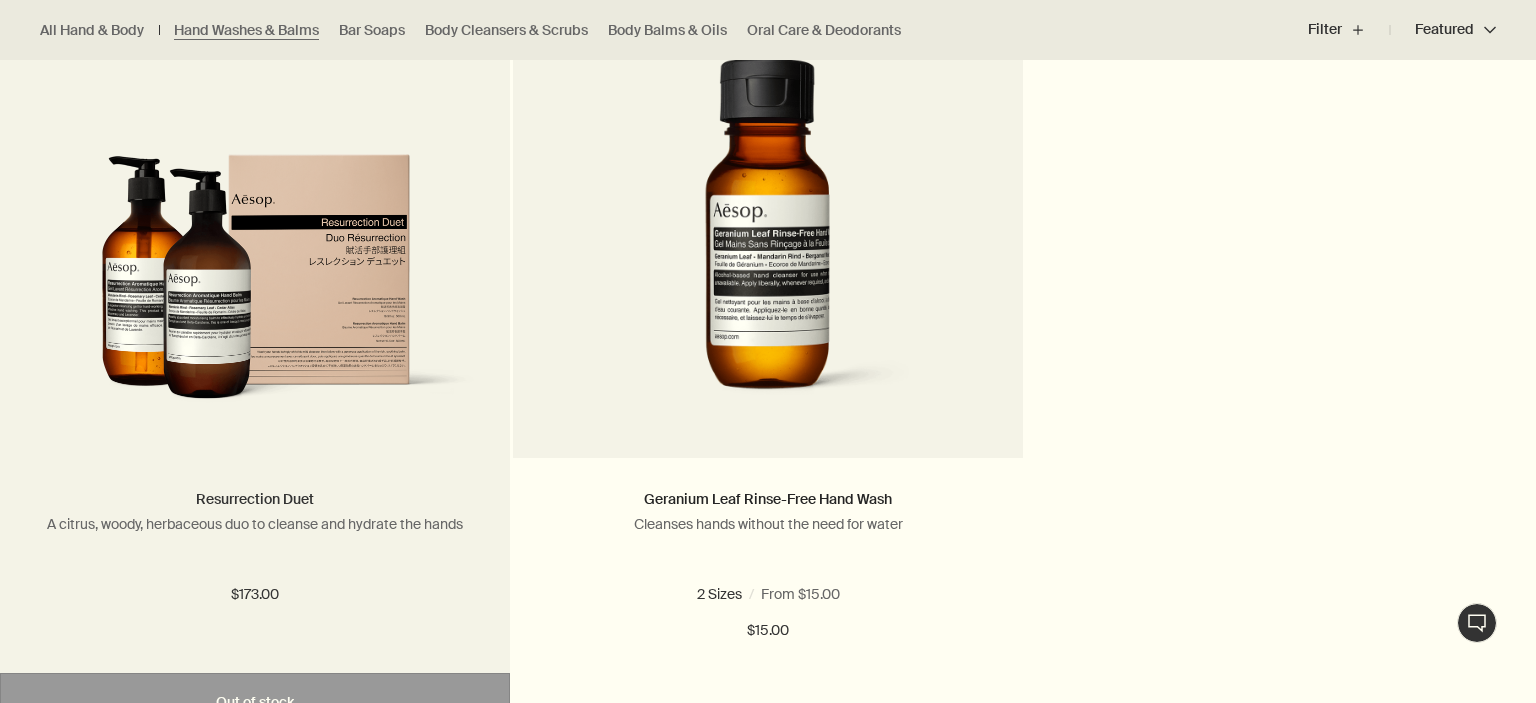 click on "Resurrection Duet" at bounding box center (255, 499) 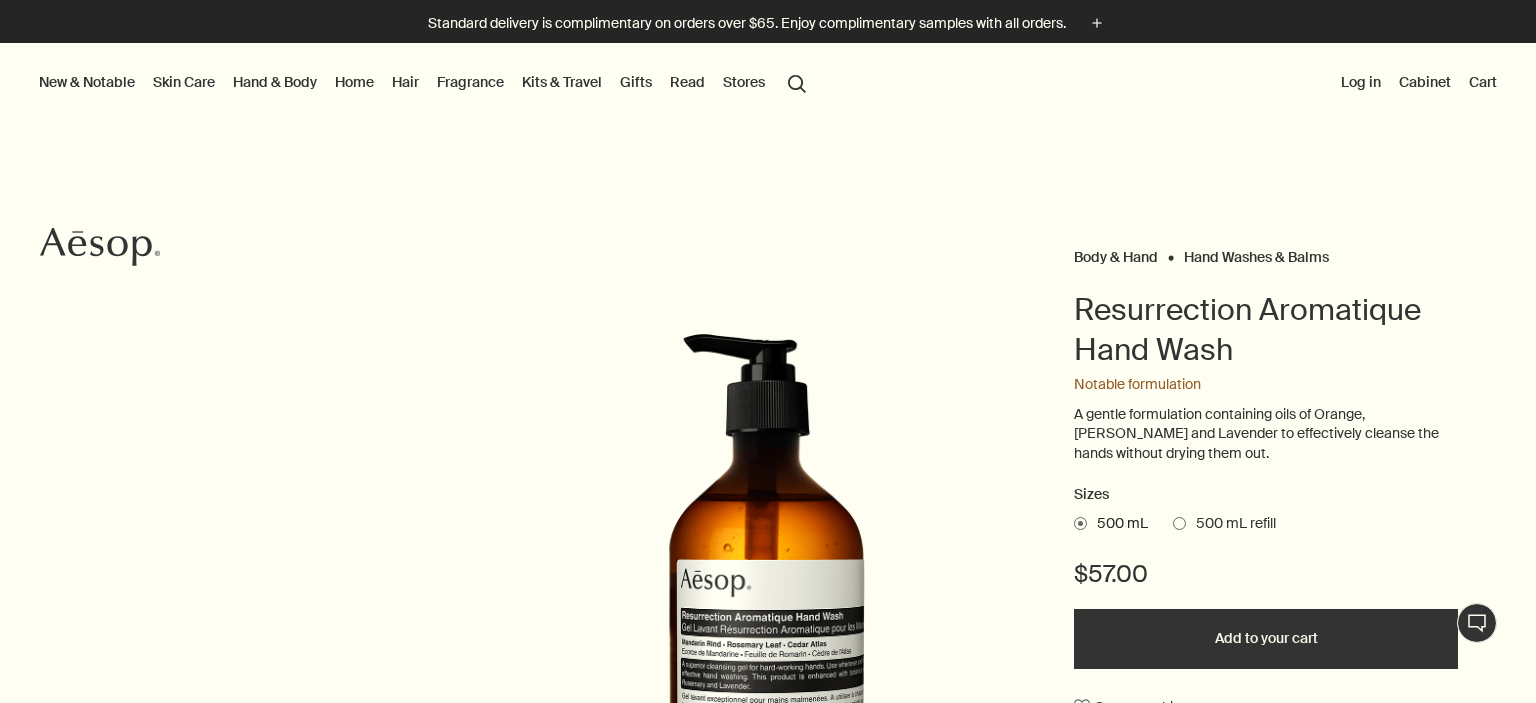 scroll, scrollTop: 0, scrollLeft: 0, axis: both 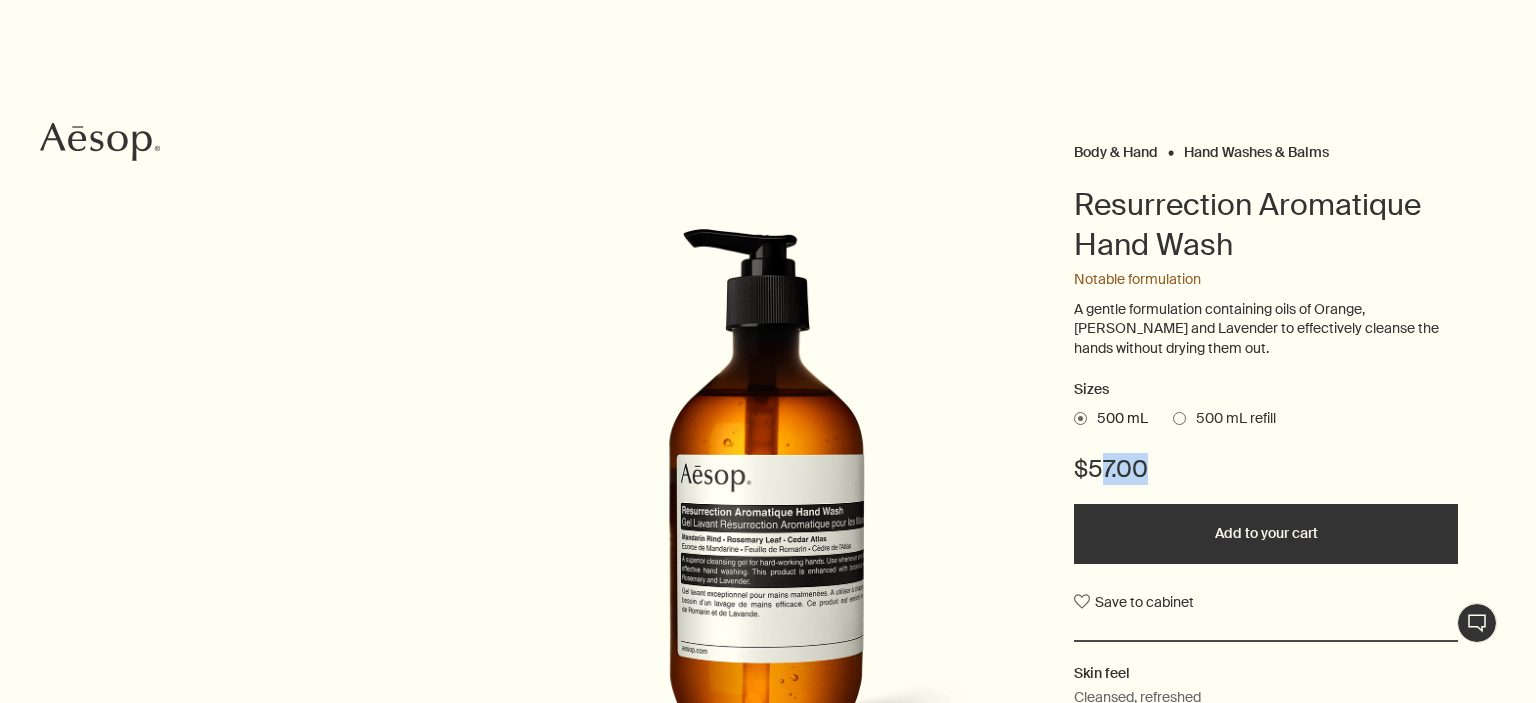 drag, startPoint x: 1098, startPoint y: 472, endPoint x: 1183, endPoint y: 477, distance: 85.146935 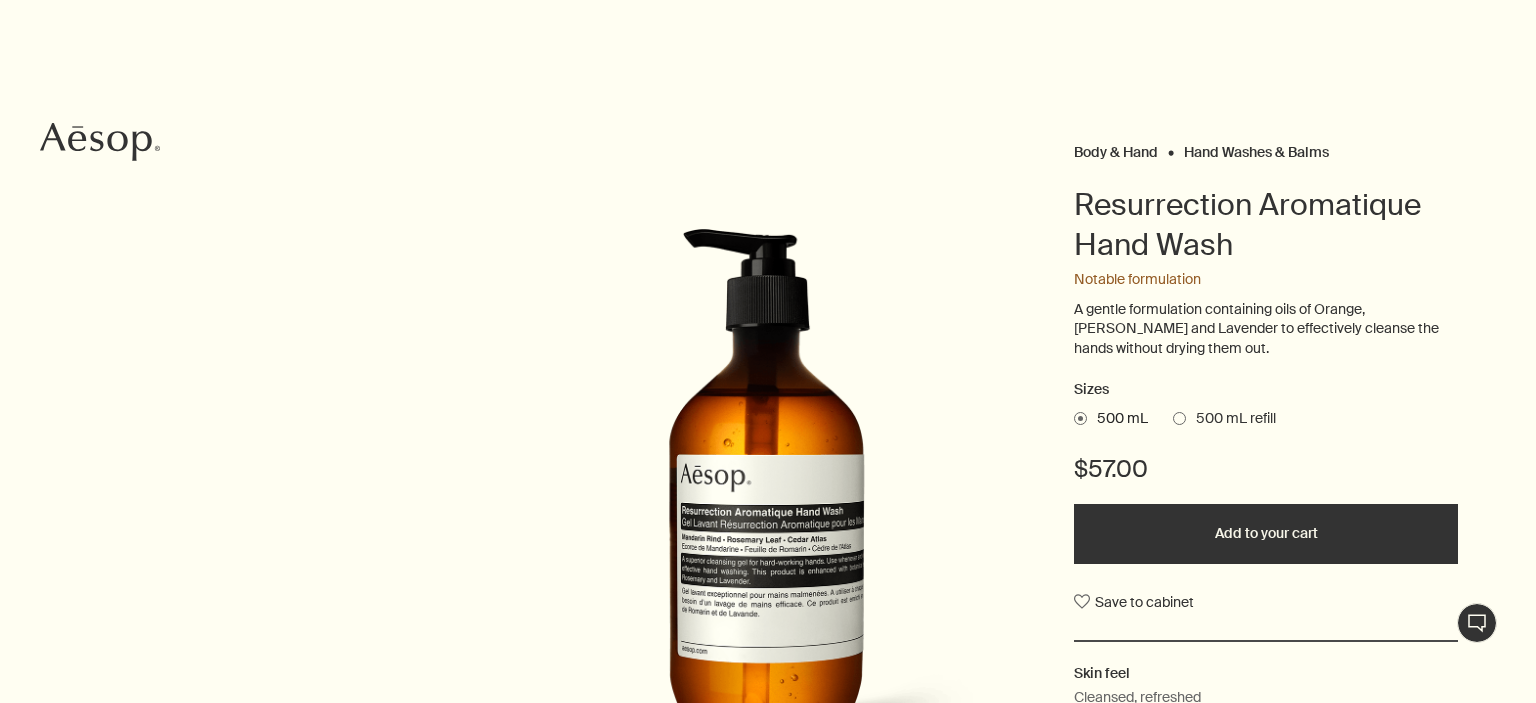 click on "$57.00" at bounding box center [1266, 478] 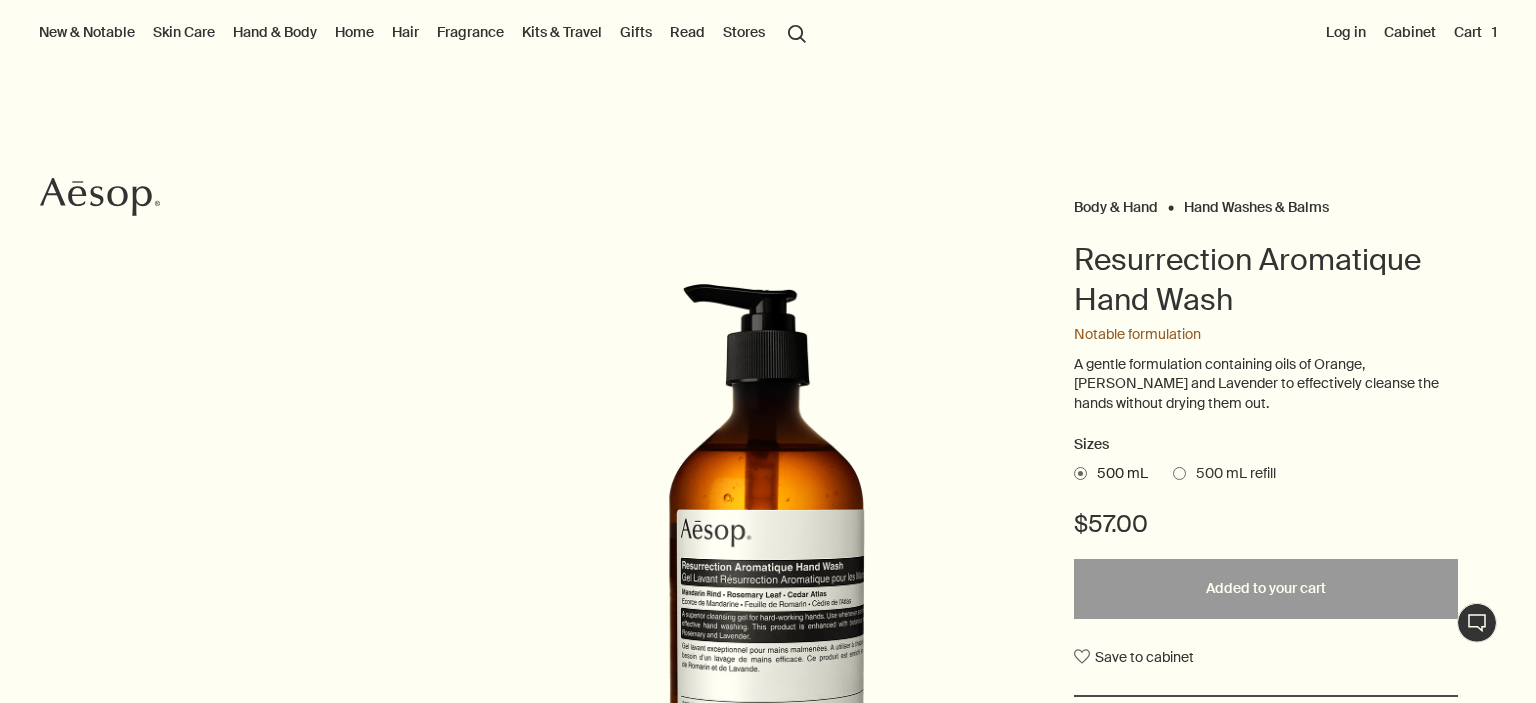 scroll, scrollTop: 0, scrollLeft: 0, axis: both 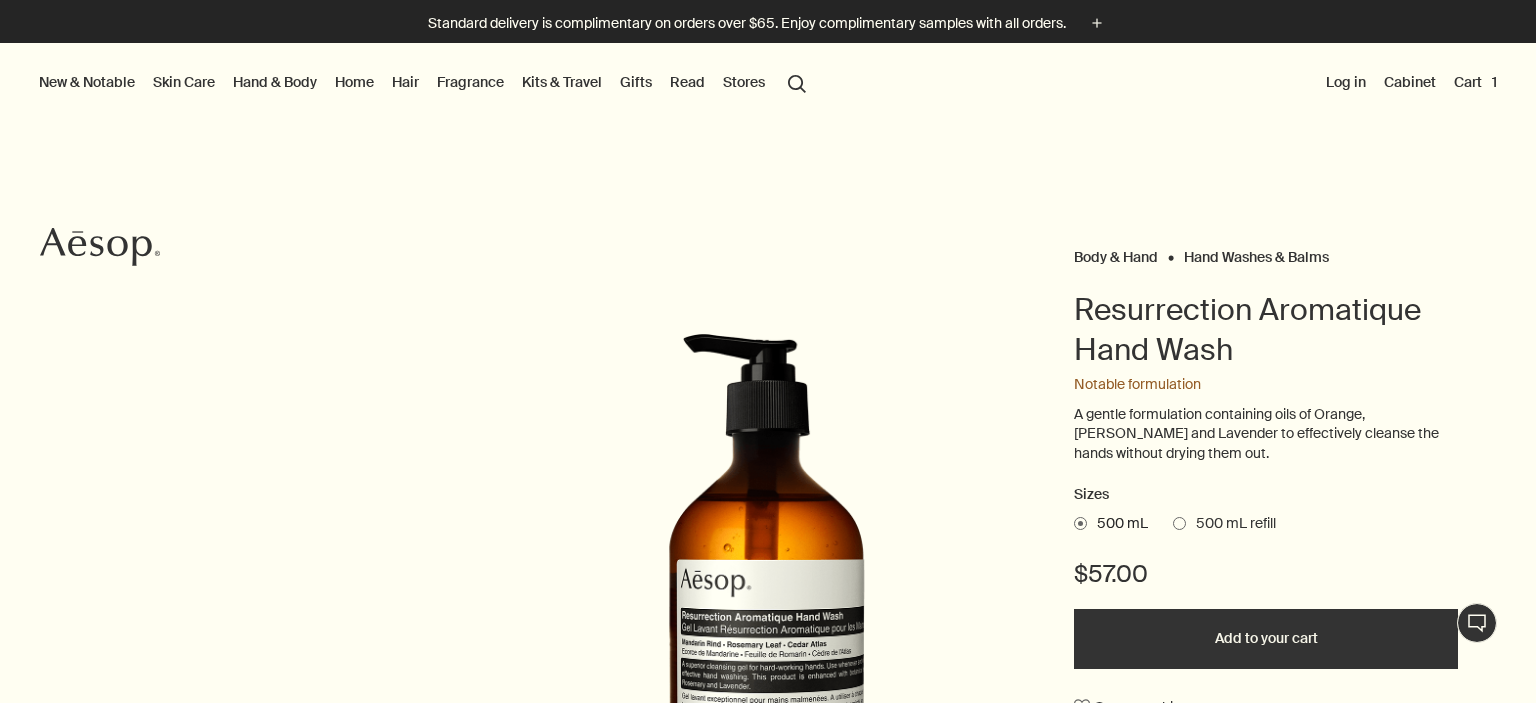 click on "Cart 1" at bounding box center (1475, 82) 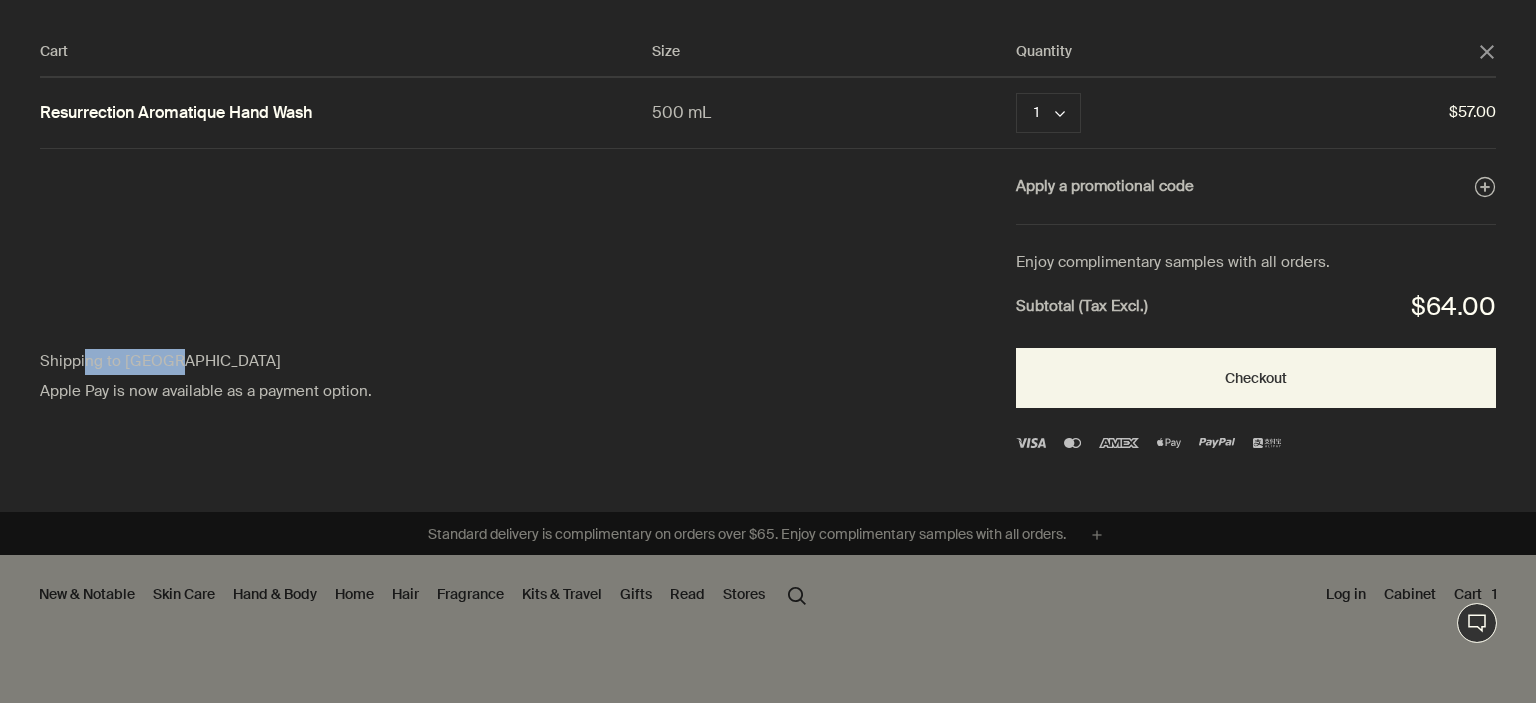 drag, startPoint x: 84, startPoint y: 358, endPoint x: 201, endPoint y: 362, distance: 117.06836 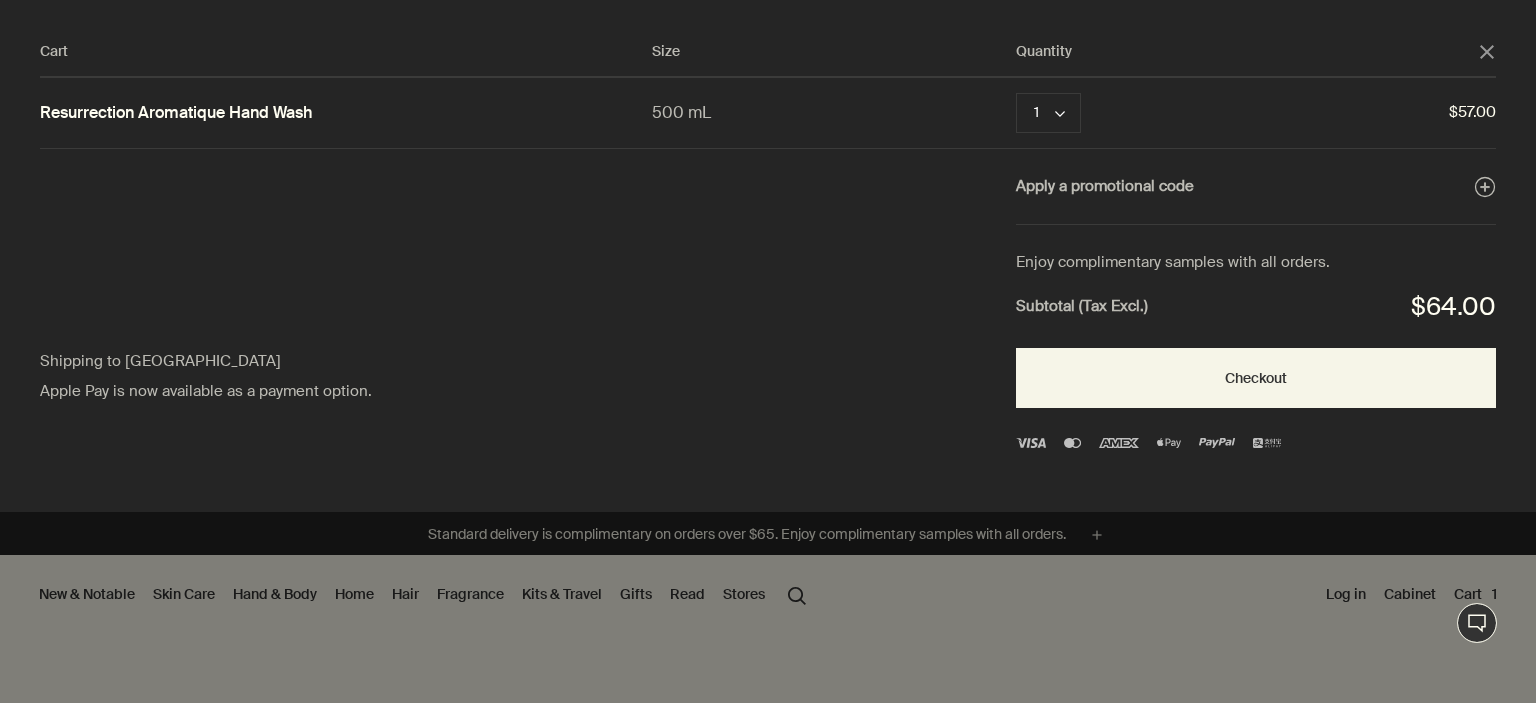 click on "$64.00" at bounding box center (1453, 307) 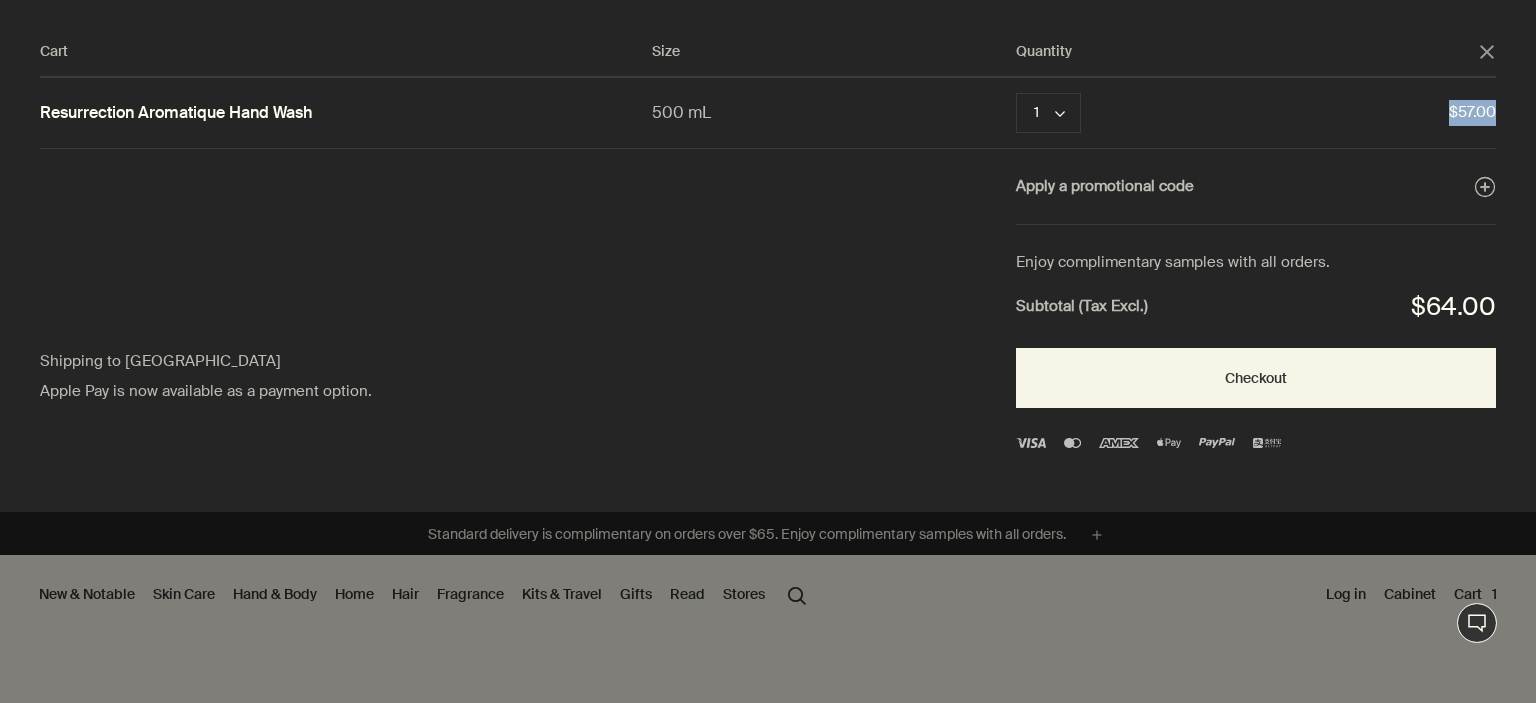 drag, startPoint x: 1450, startPoint y: 105, endPoint x: 1502, endPoint y: 107, distance: 52.03845 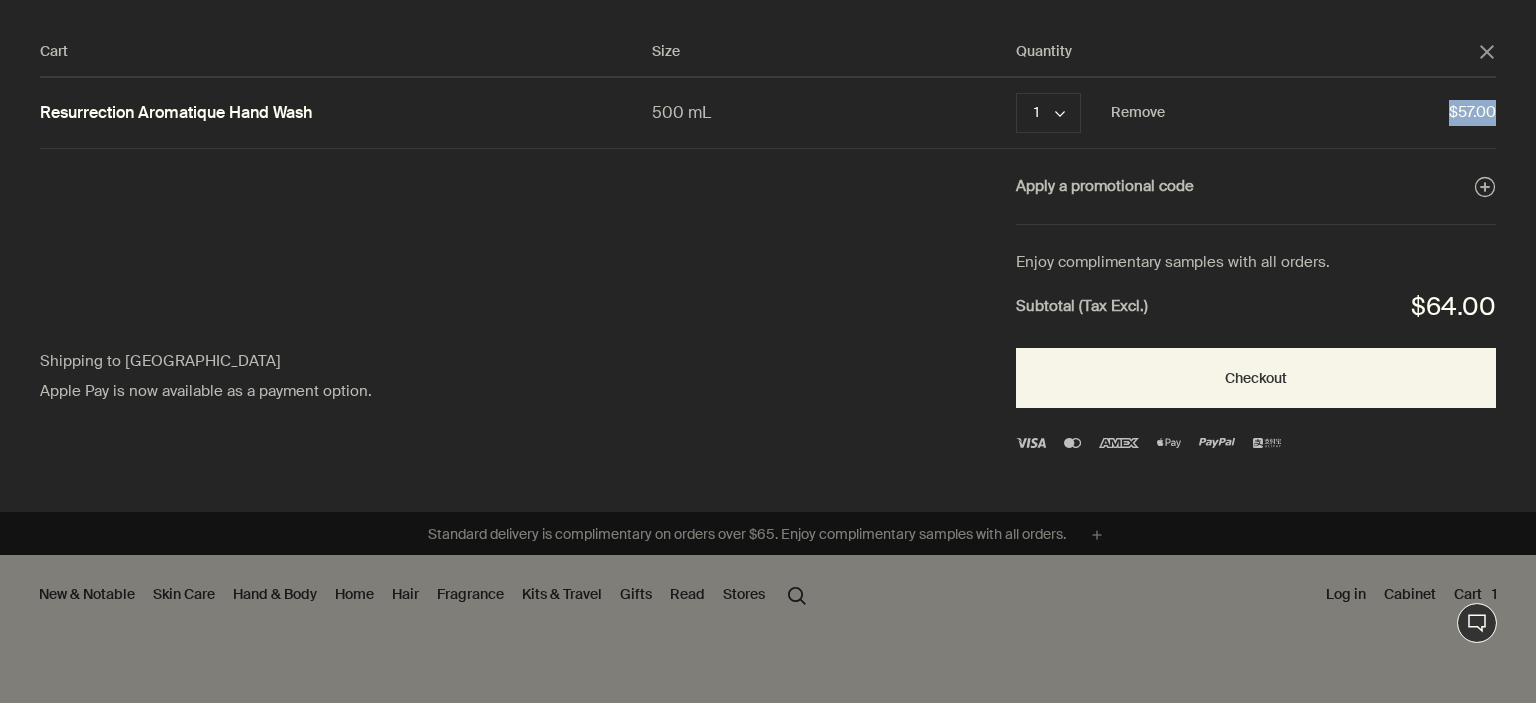 click on "$57.00" at bounding box center (1330, 113) 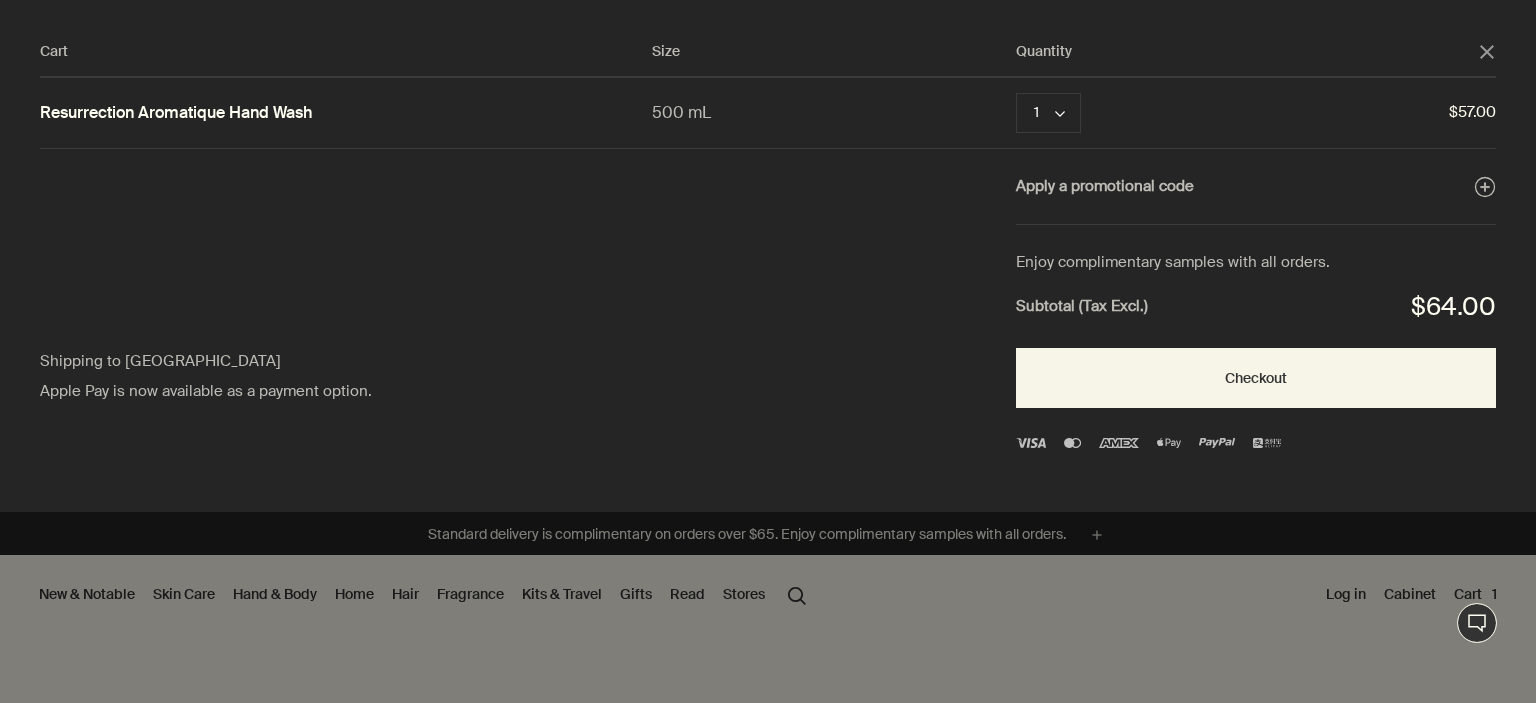 click on "close" 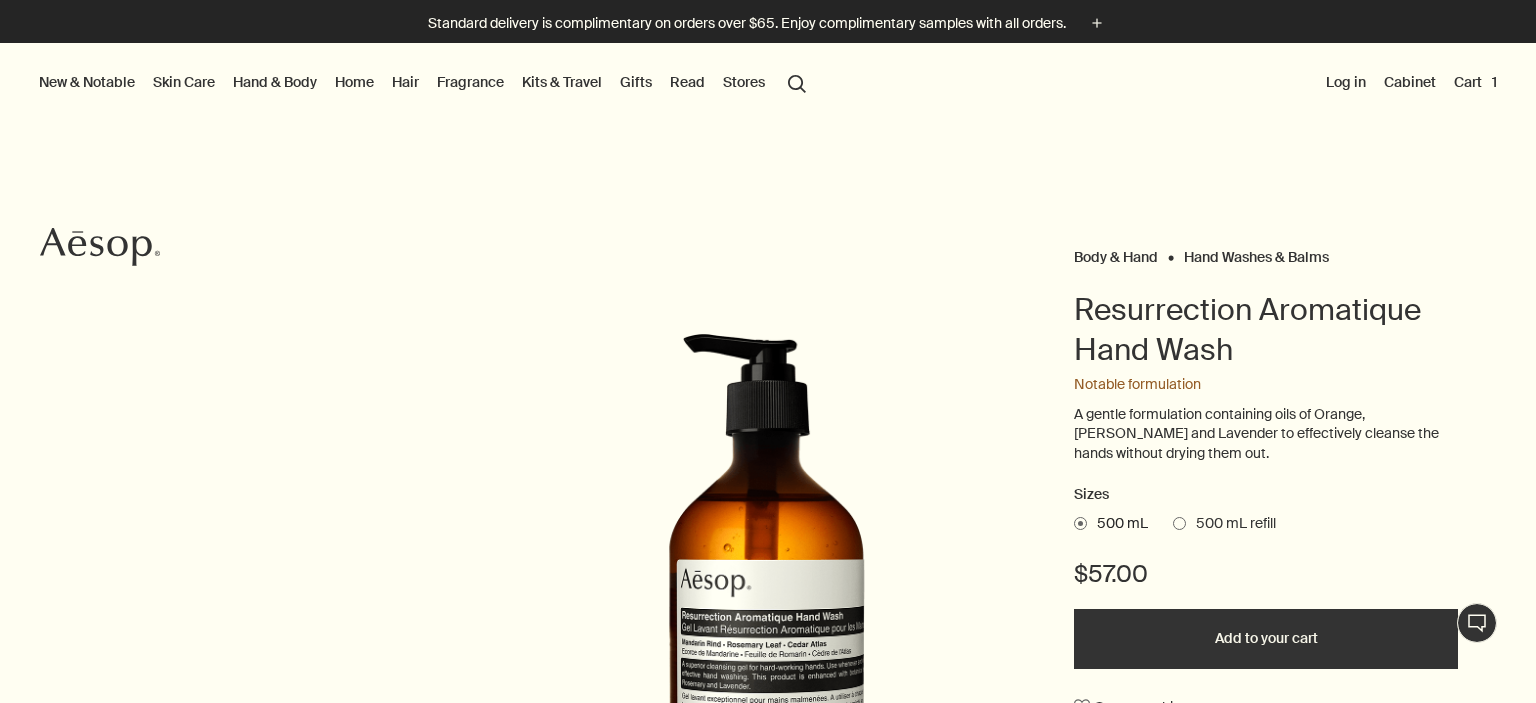click on "Resurrection Aromatique Hand Wash" at bounding box center (1266, 330) 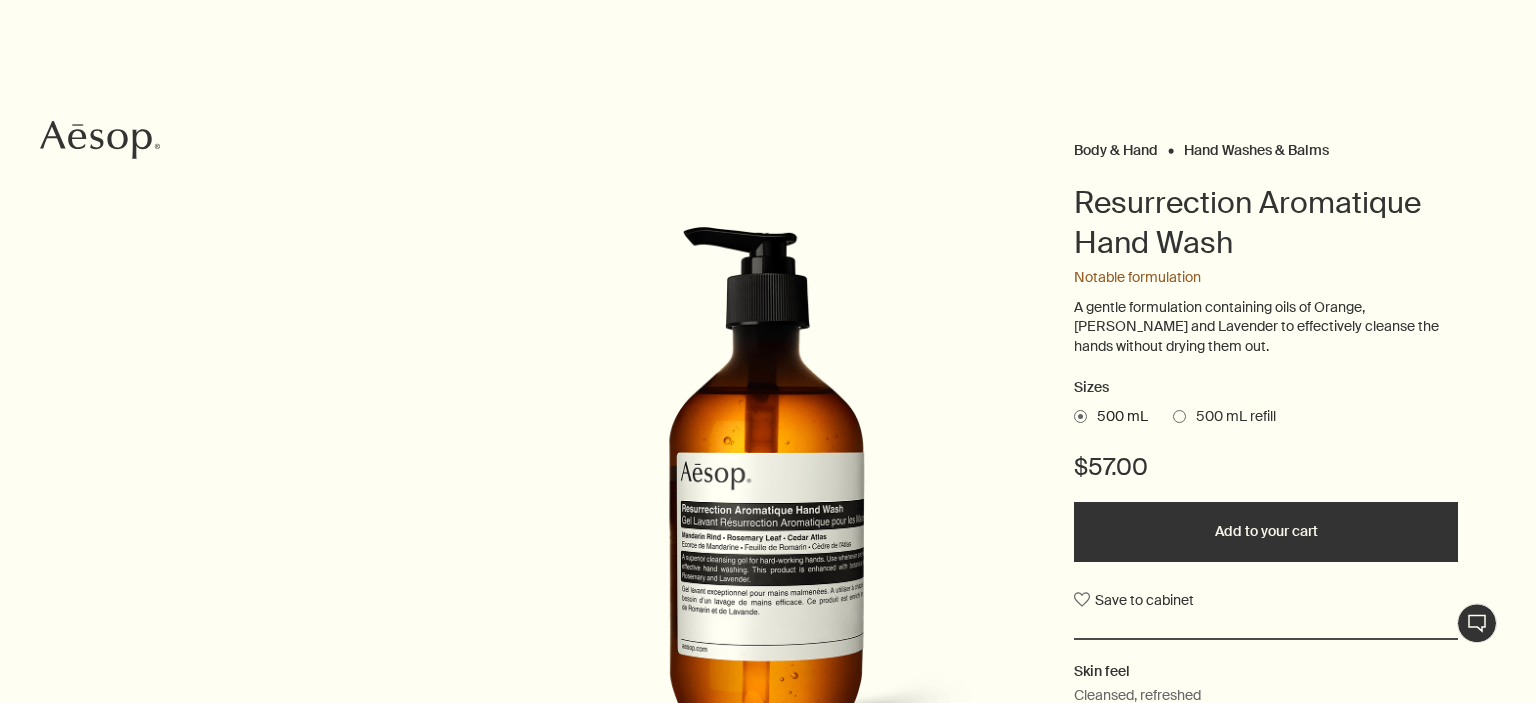 scroll, scrollTop: 211, scrollLeft: 0, axis: vertical 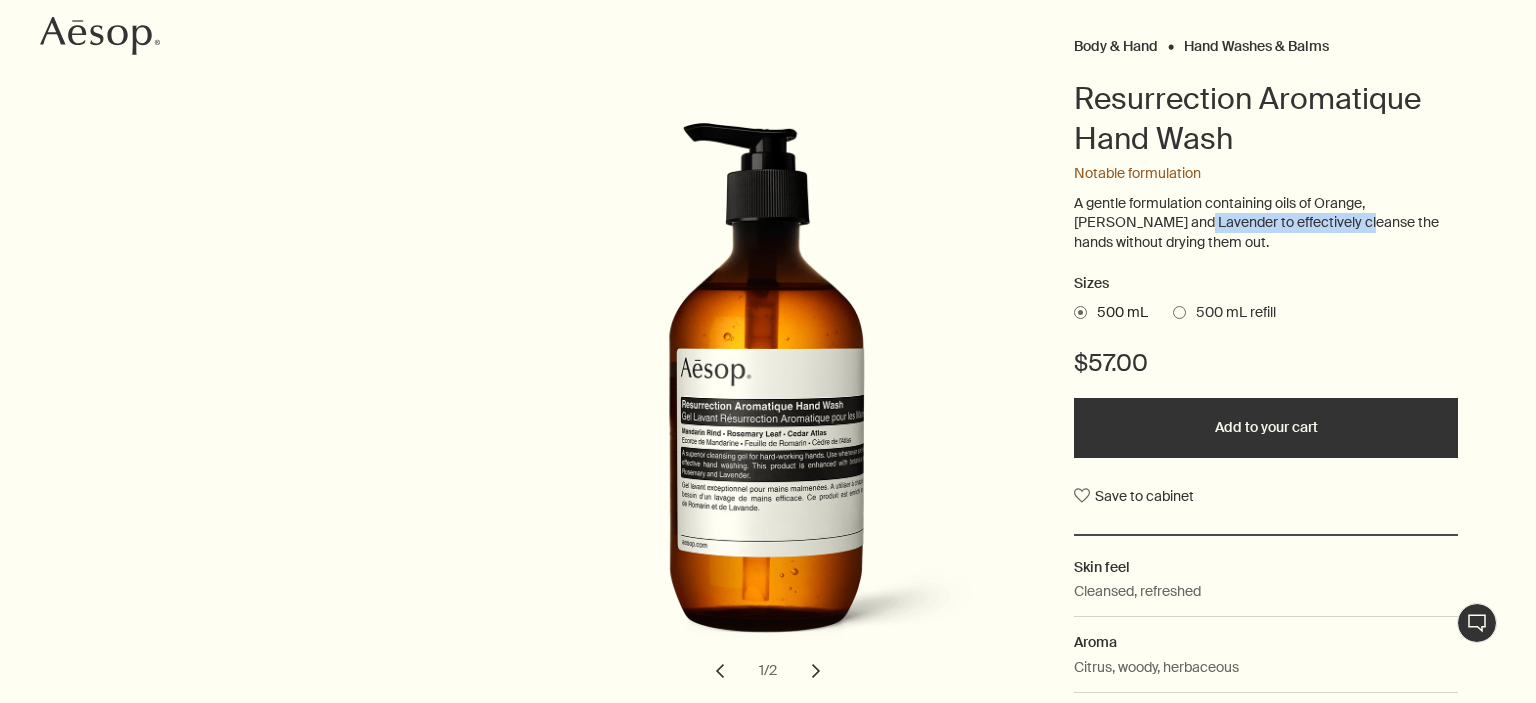 drag, startPoint x: 1133, startPoint y: 224, endPoint x: 1308, endPoint y: 222, distance: 175.01143 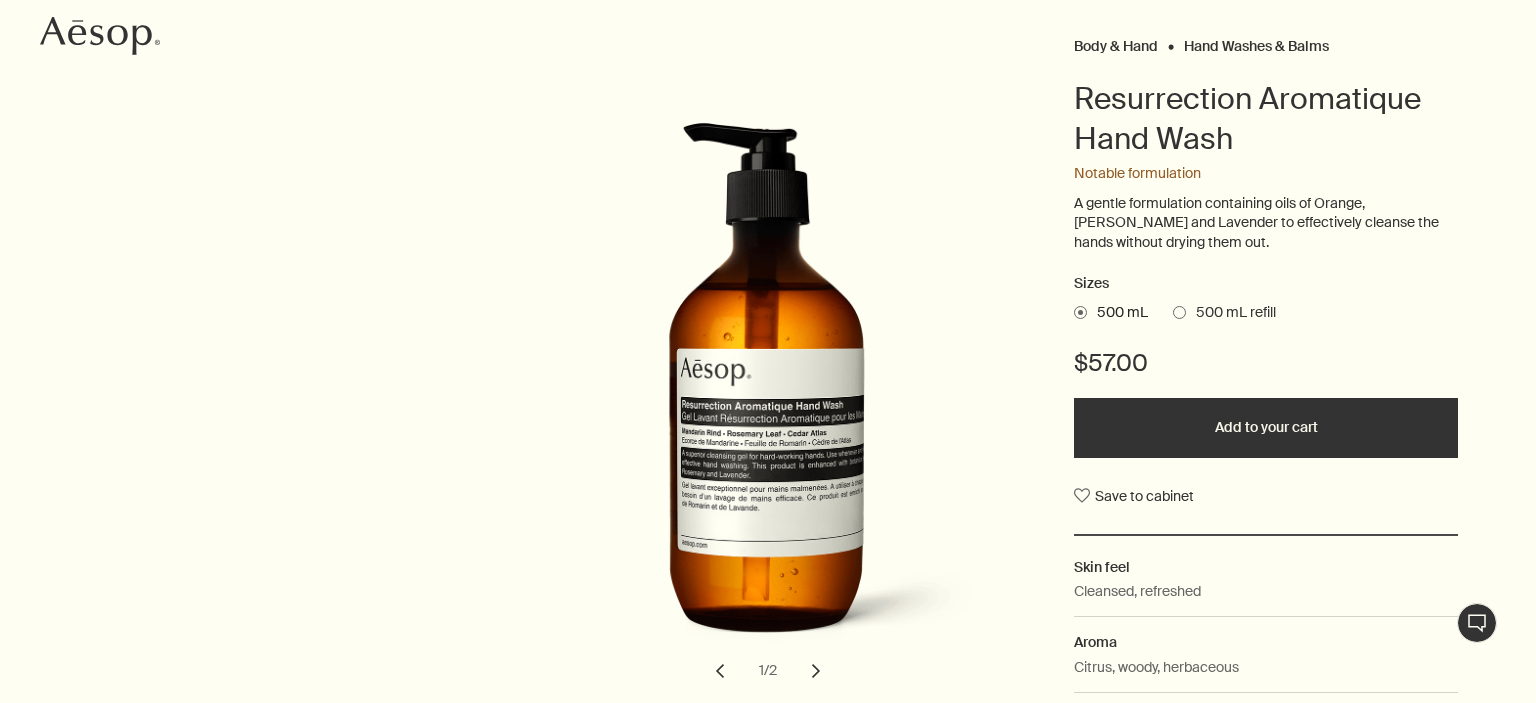 click on "A gentle formulation containing oils of Orange, Rosemary and Lavender to effectively cleanse the hands without drying them out." at bounding box center [1266, 223] 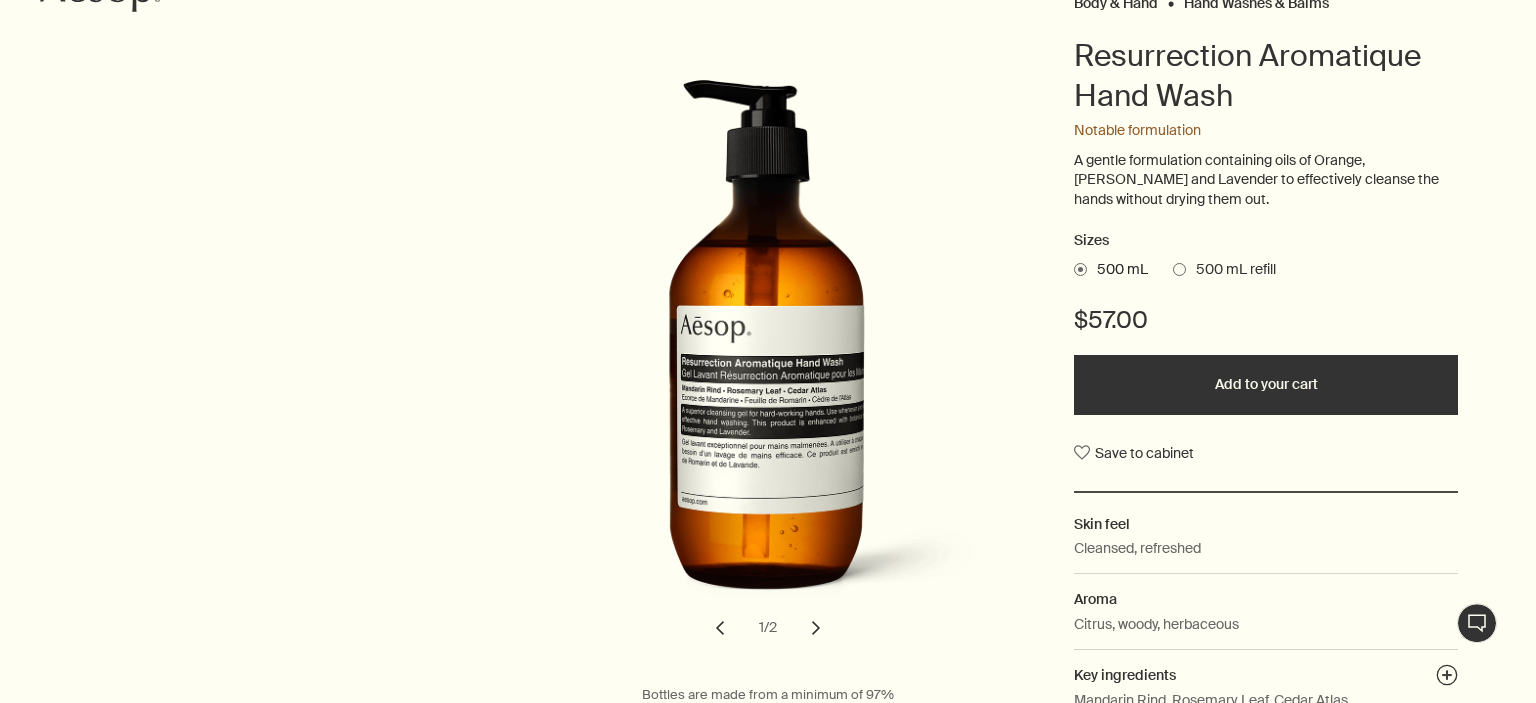 scroll, scrollTop: 316, scrollLeft: 0, axis: vertical 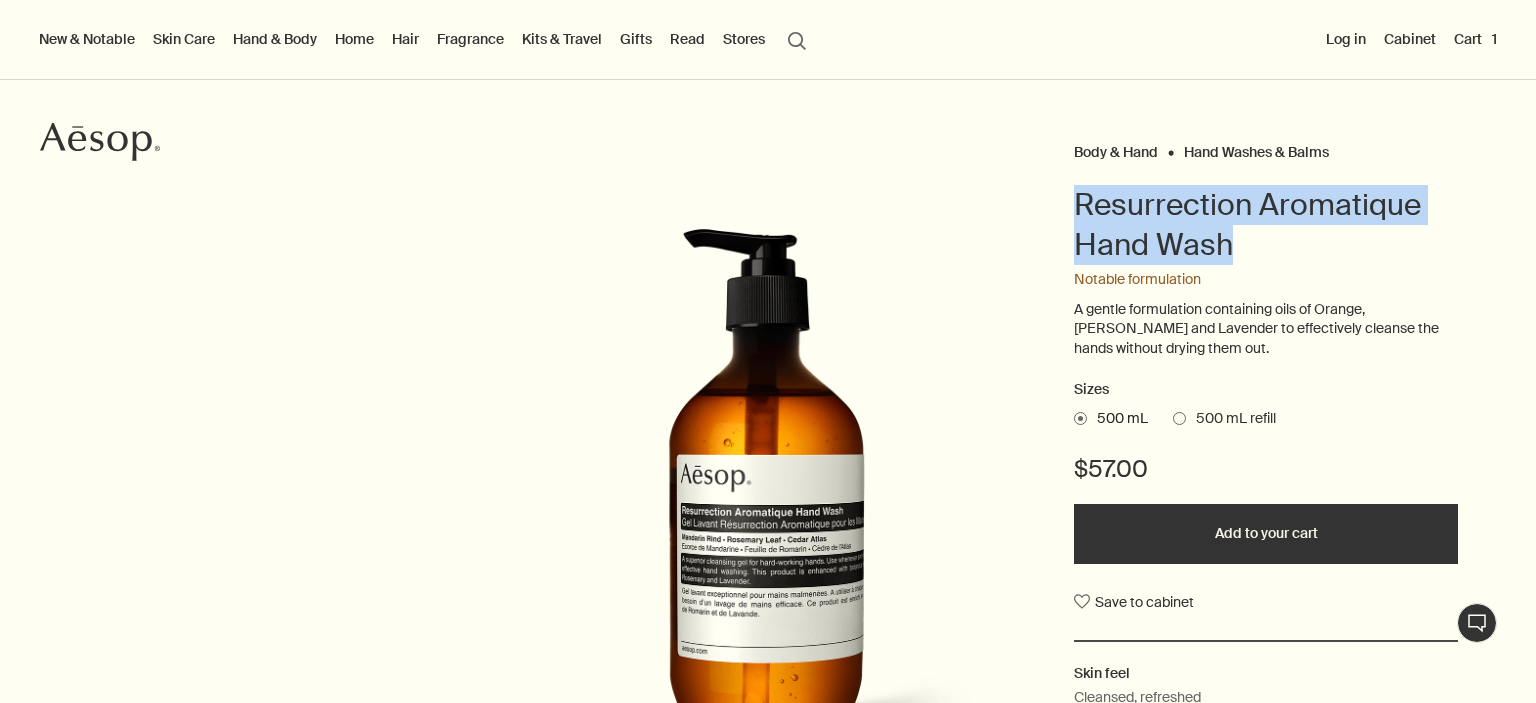 drag, startPoint x: 1080, startPoint y: 206, endPoint x: 1247, endPoint y: 238, distance: 170.03824 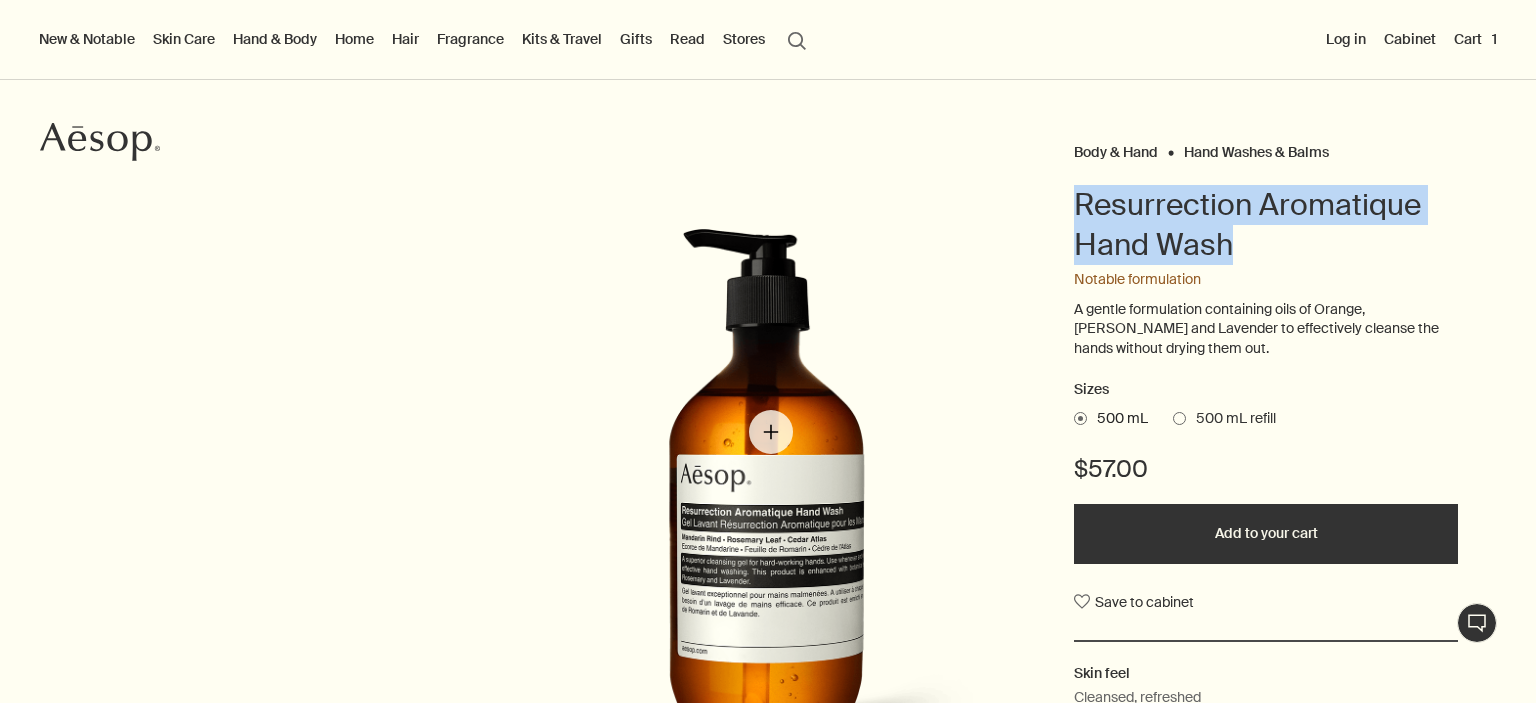 click at bounding box center [774, 500] 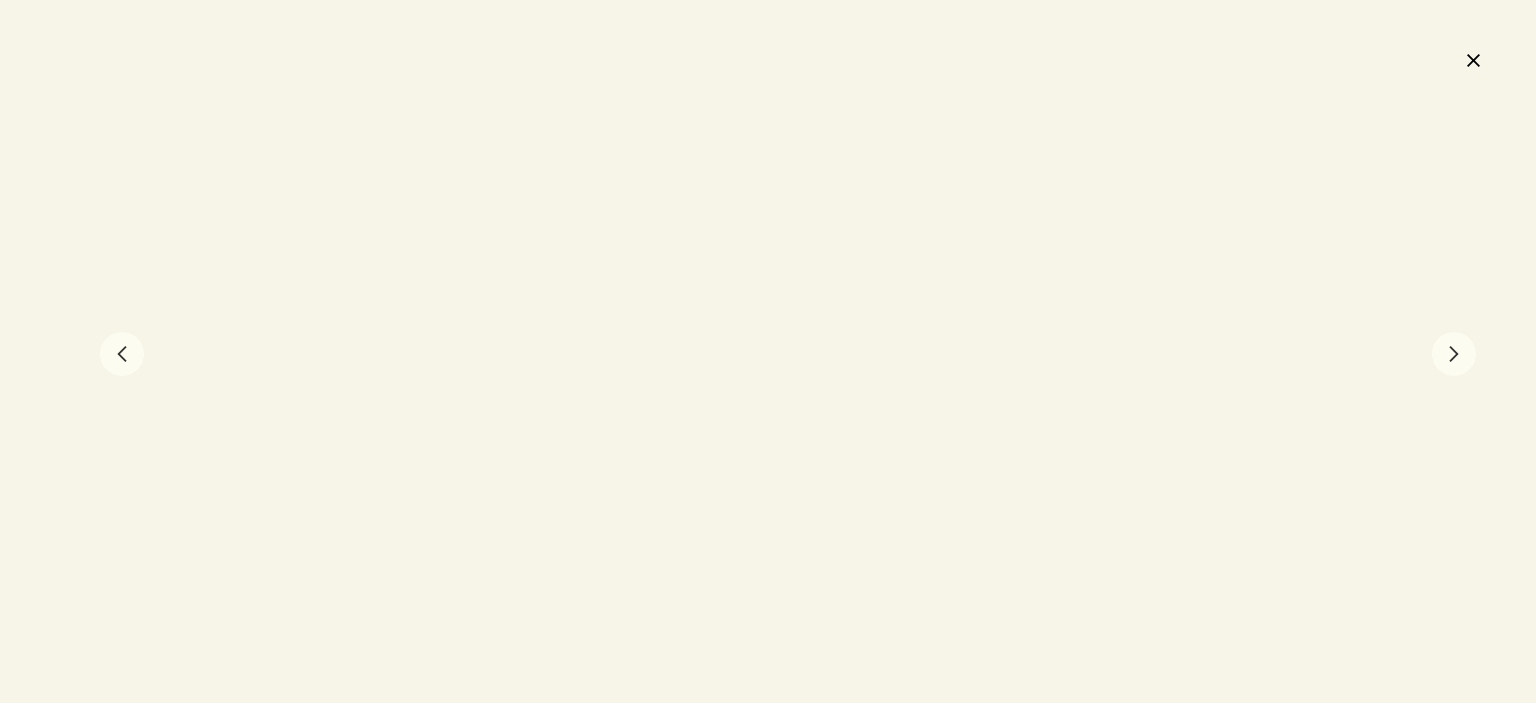 click on "chevron" at bounding box center (1454, 354) 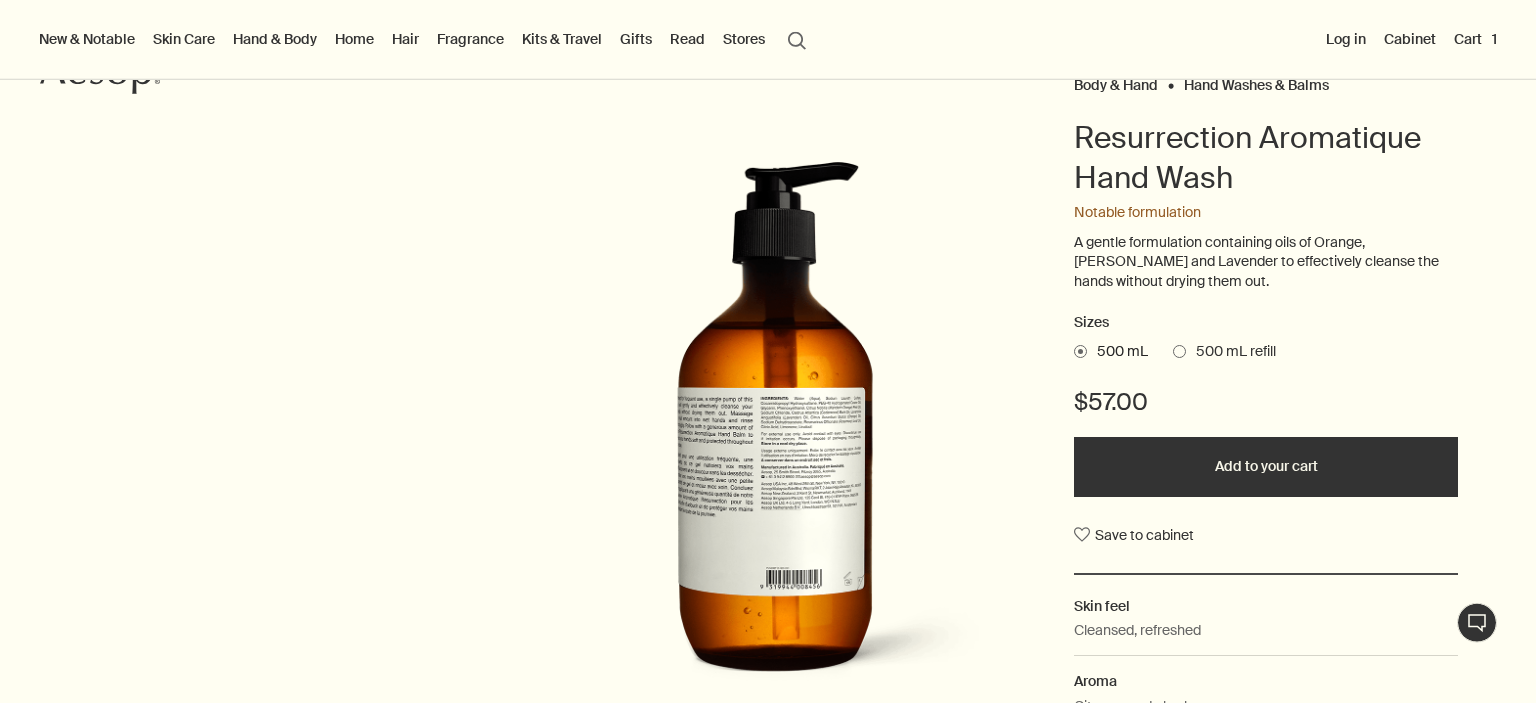 scroll, scrollTop: 211, scrollLeft: 0, axis: vertical 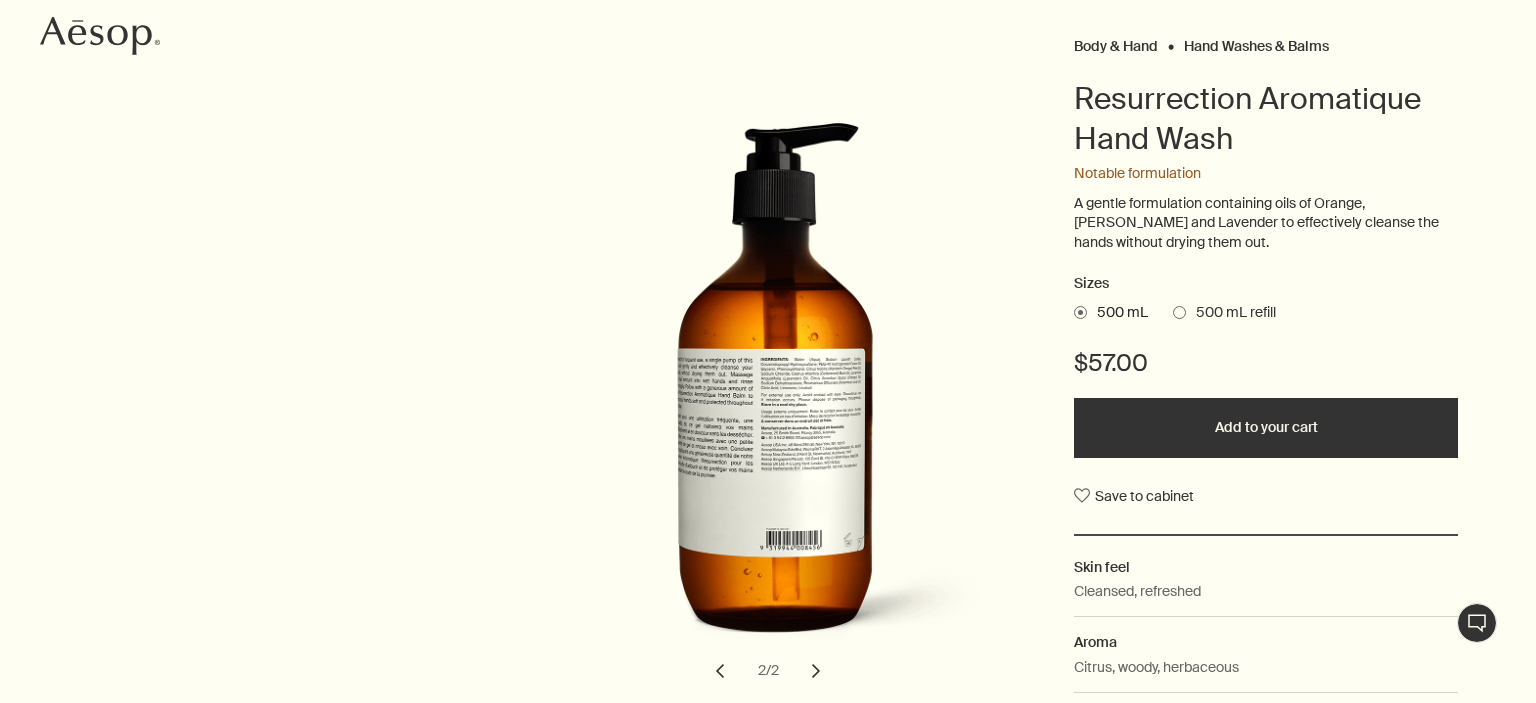 click on "chevron" at bounding box center [720, 671] 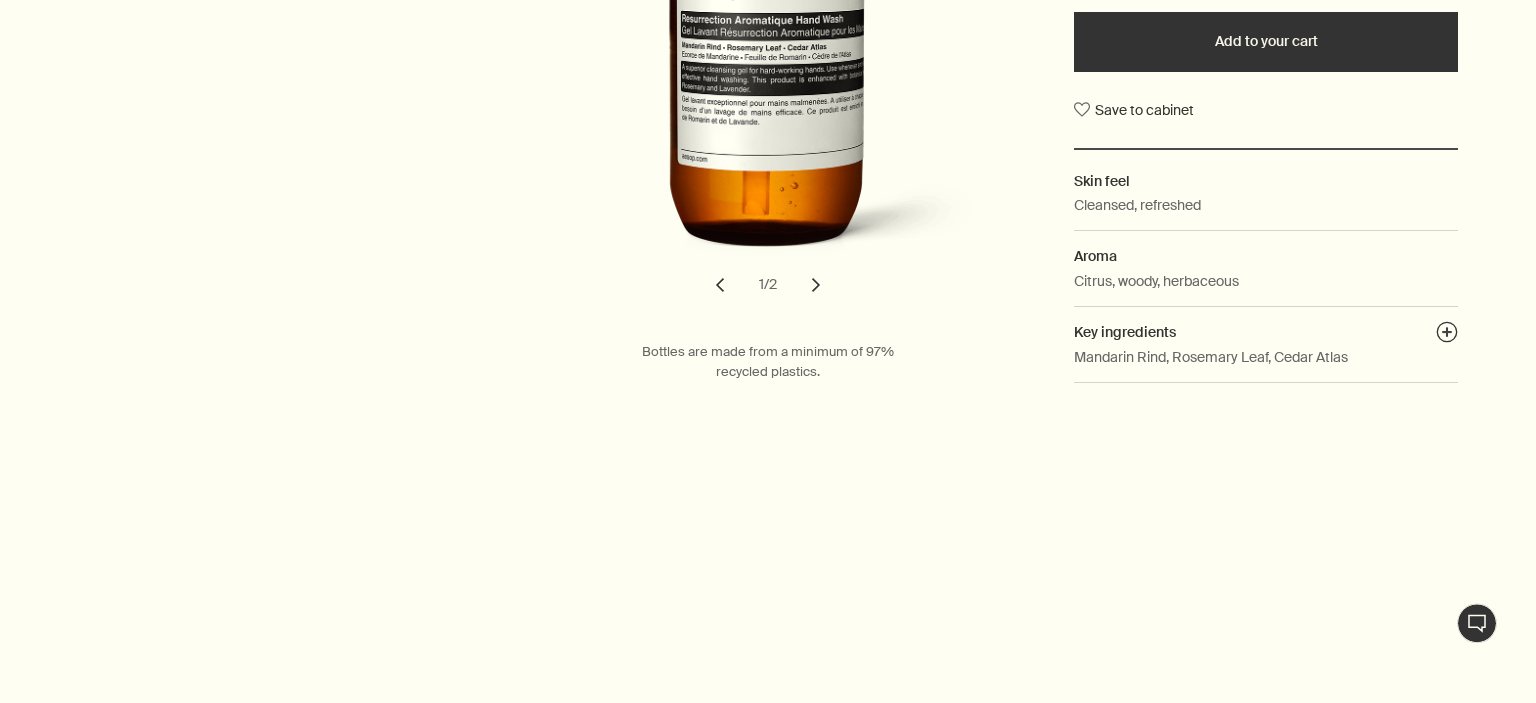 scroll, scrollTop: 633, scrollLeft: 0, axis: vertical 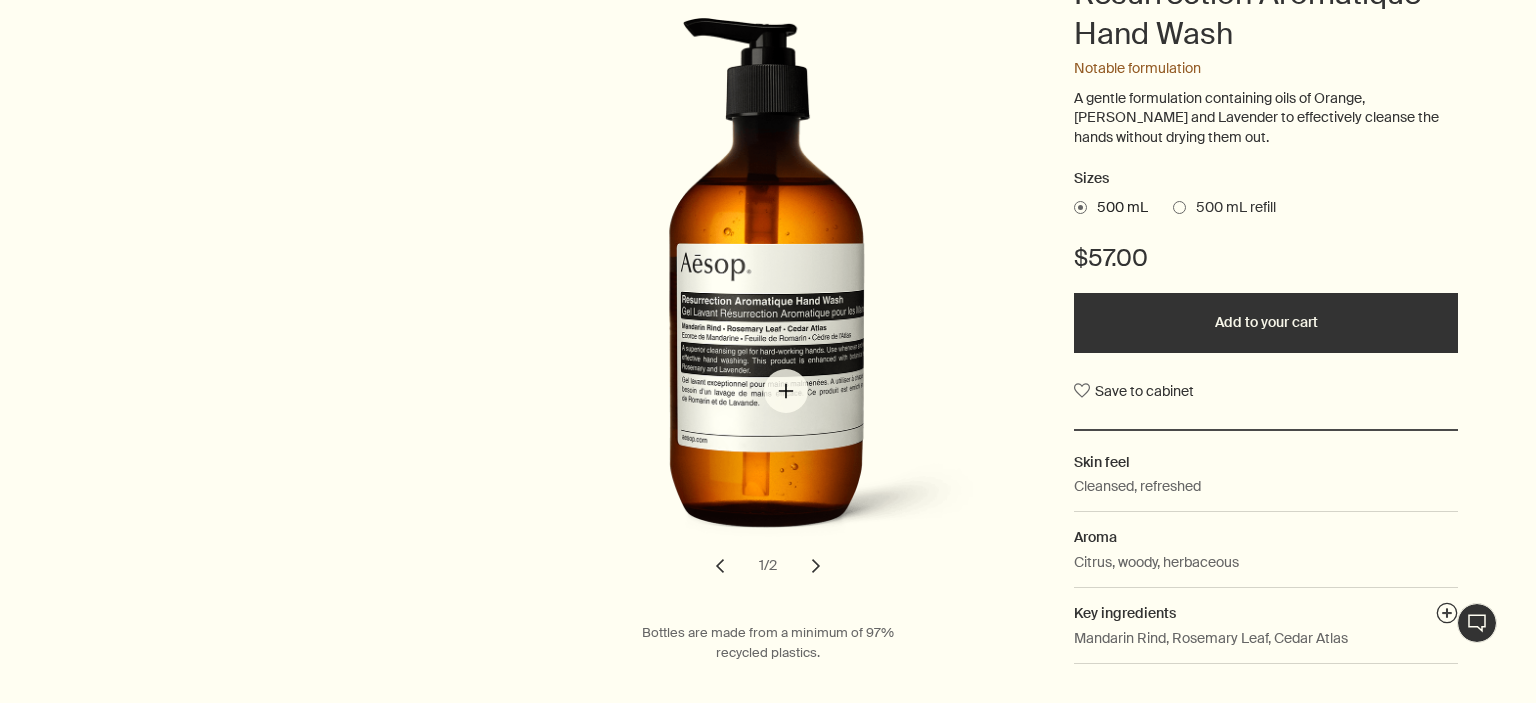 click at bounding box center (774, 289) 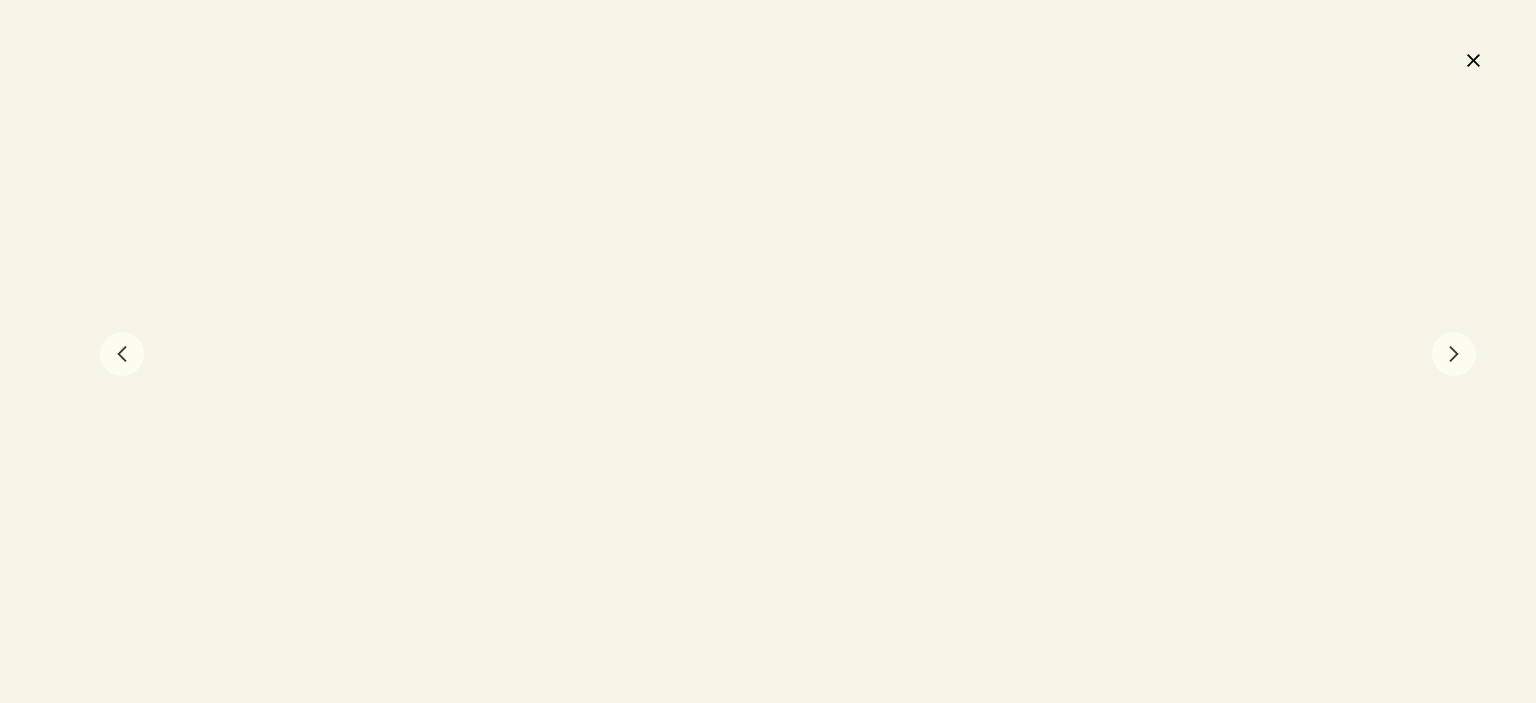 click on "chevron" at bounding box center (1454, 354) 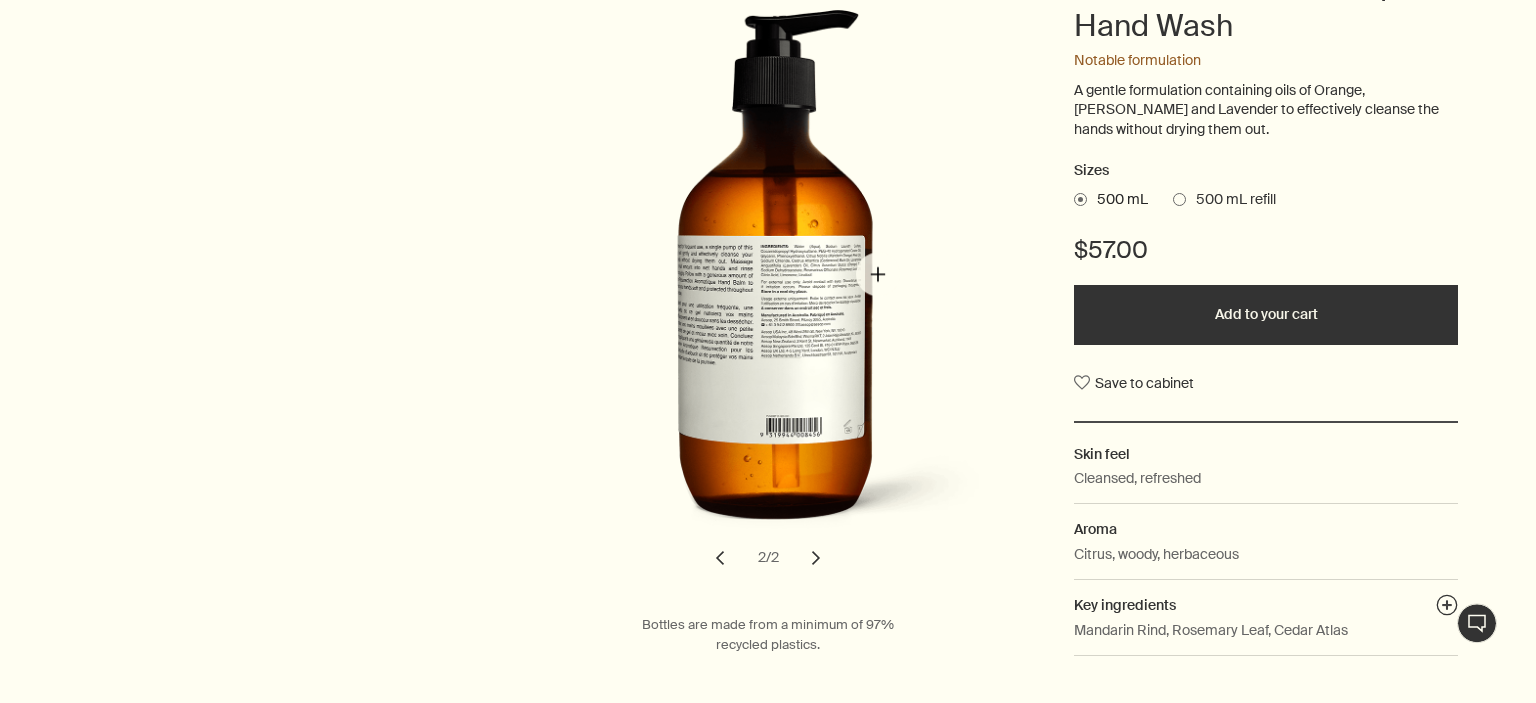 scroll, scrollTop: 422, scrollLeft: 0, axis: vertical 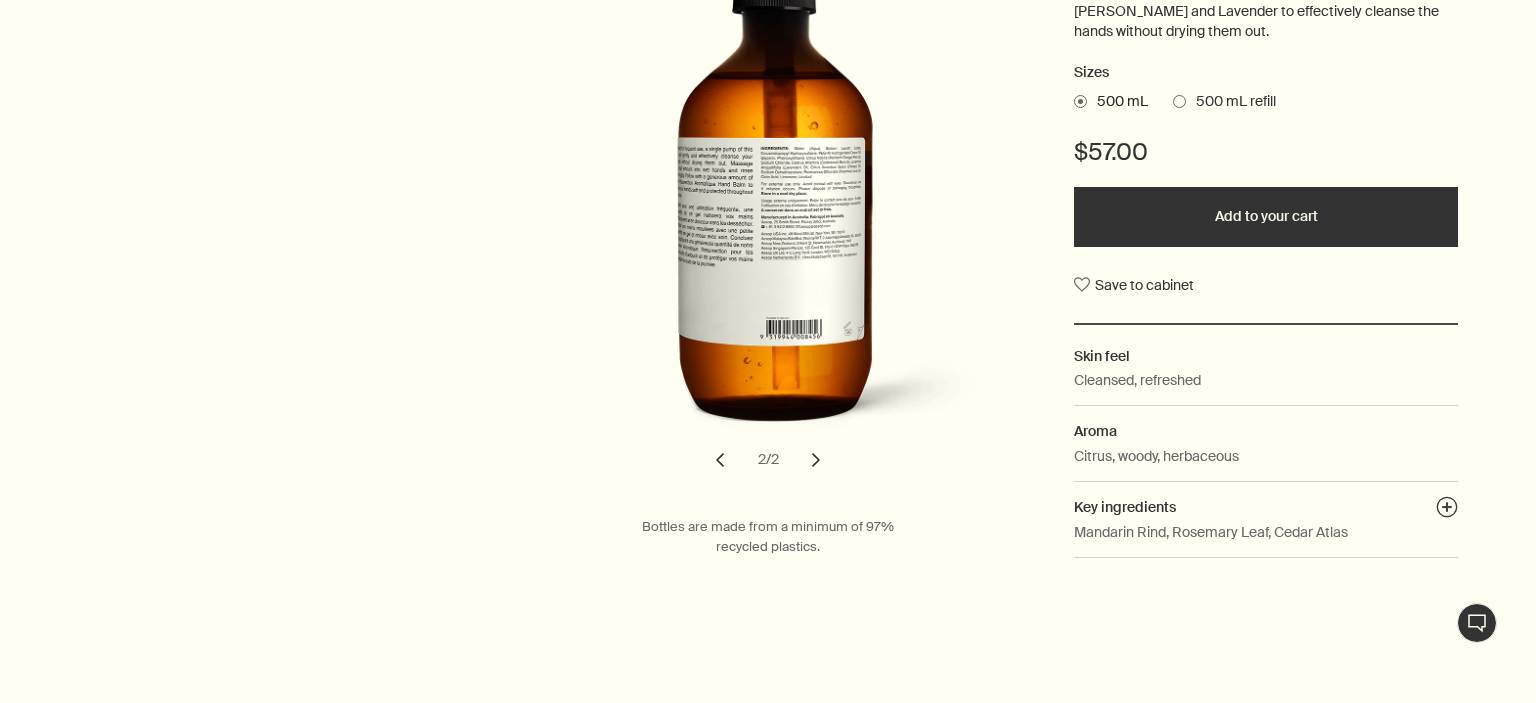 click on "chevron" at bounding box center (816, 460) 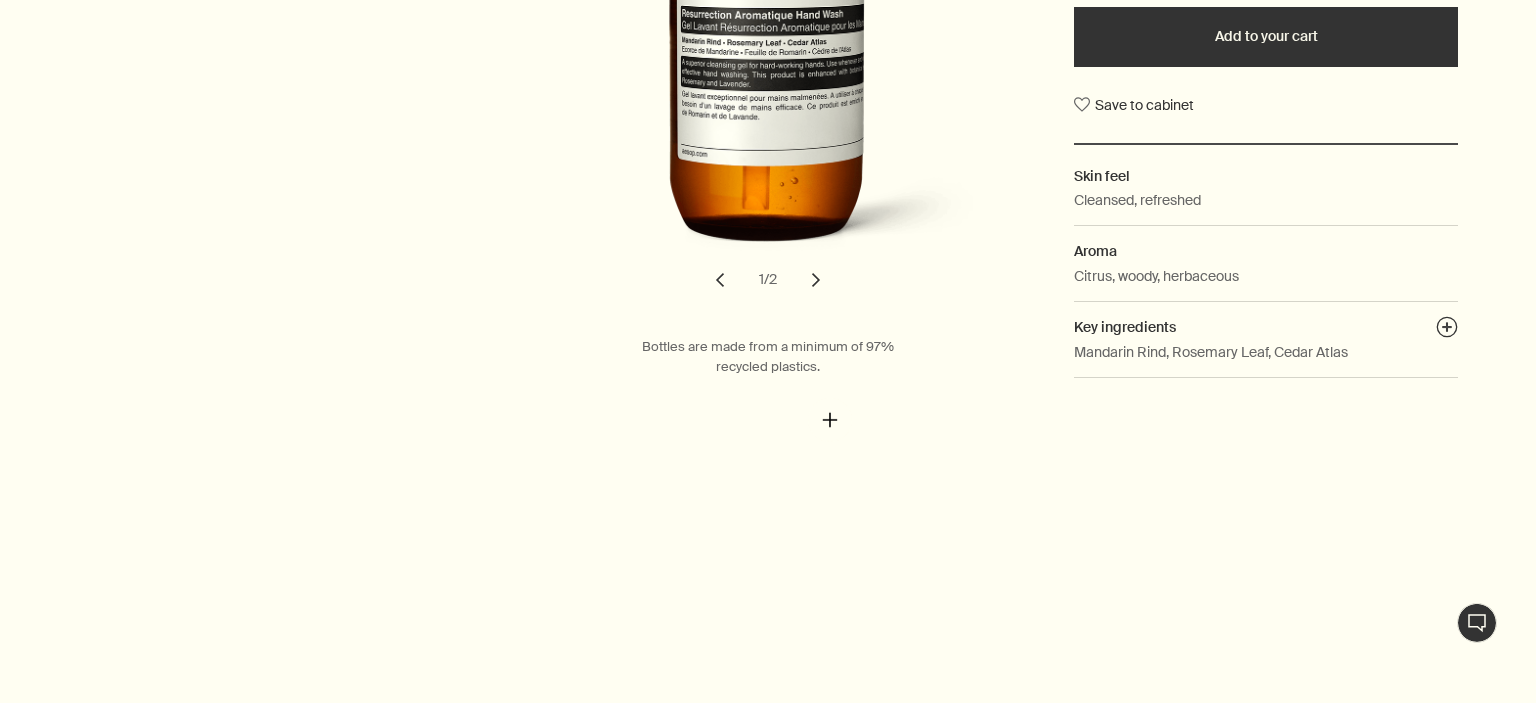 scroll, scrollTop: 739, scrollLeft: 0, axis: vertical 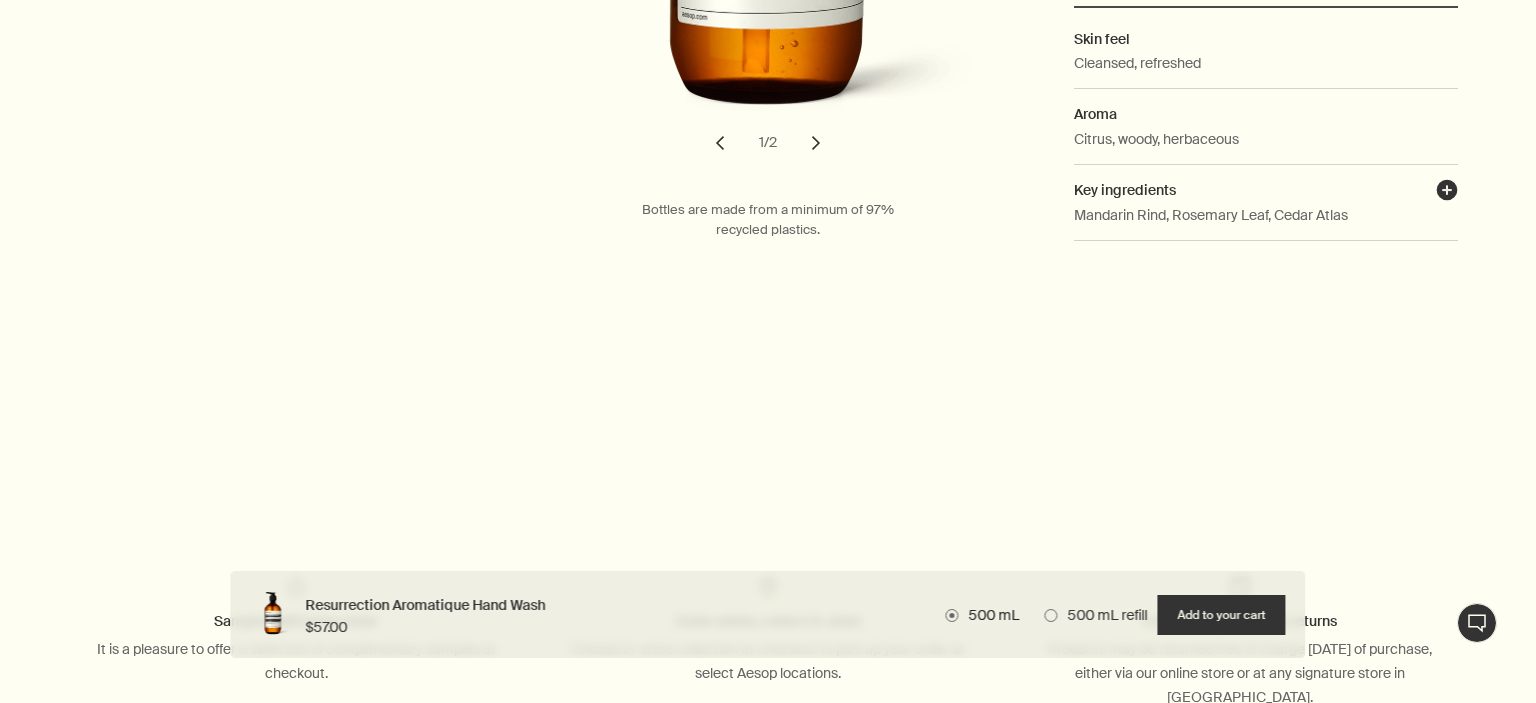 click on "plusAndCloseWithCircle" at bounding box center [1447, 193] 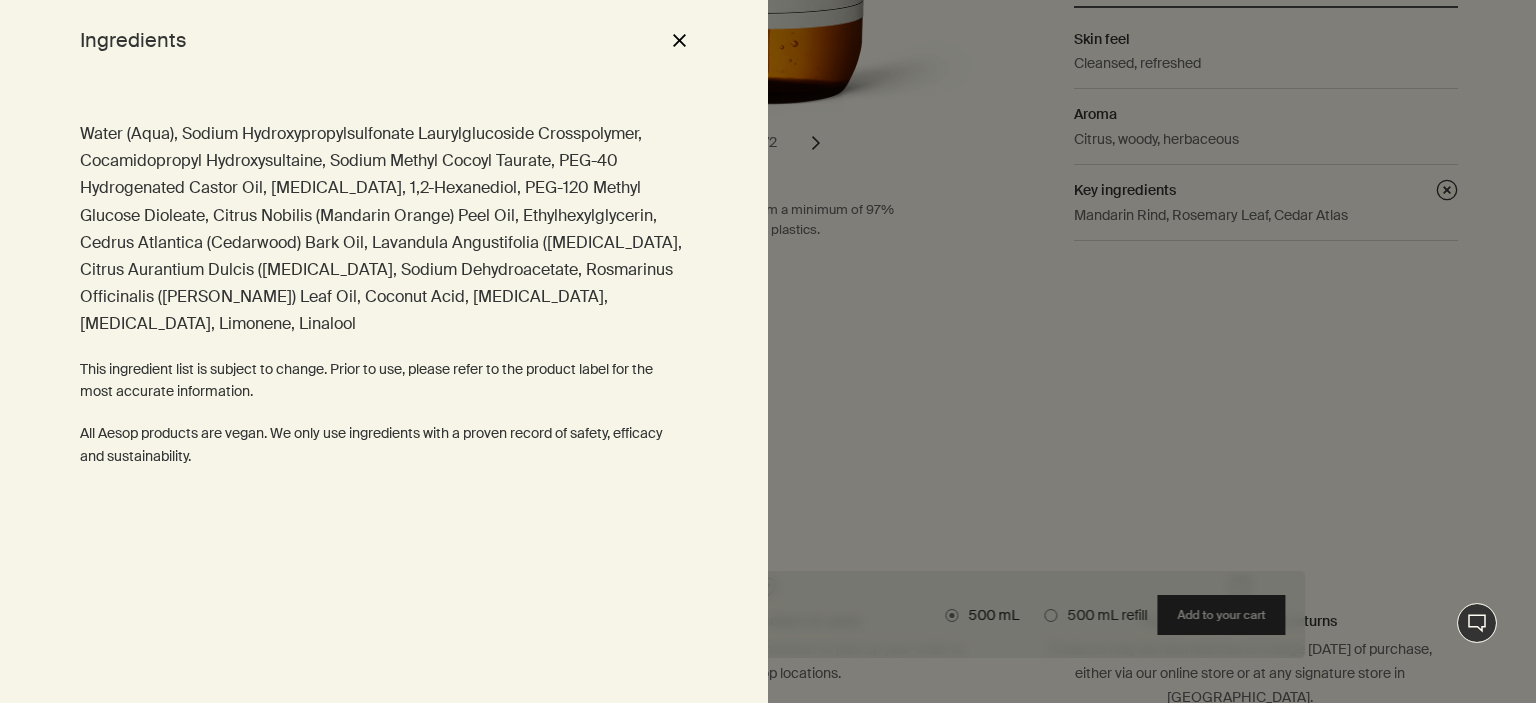 click on "close" at bounding box center (679, 40) 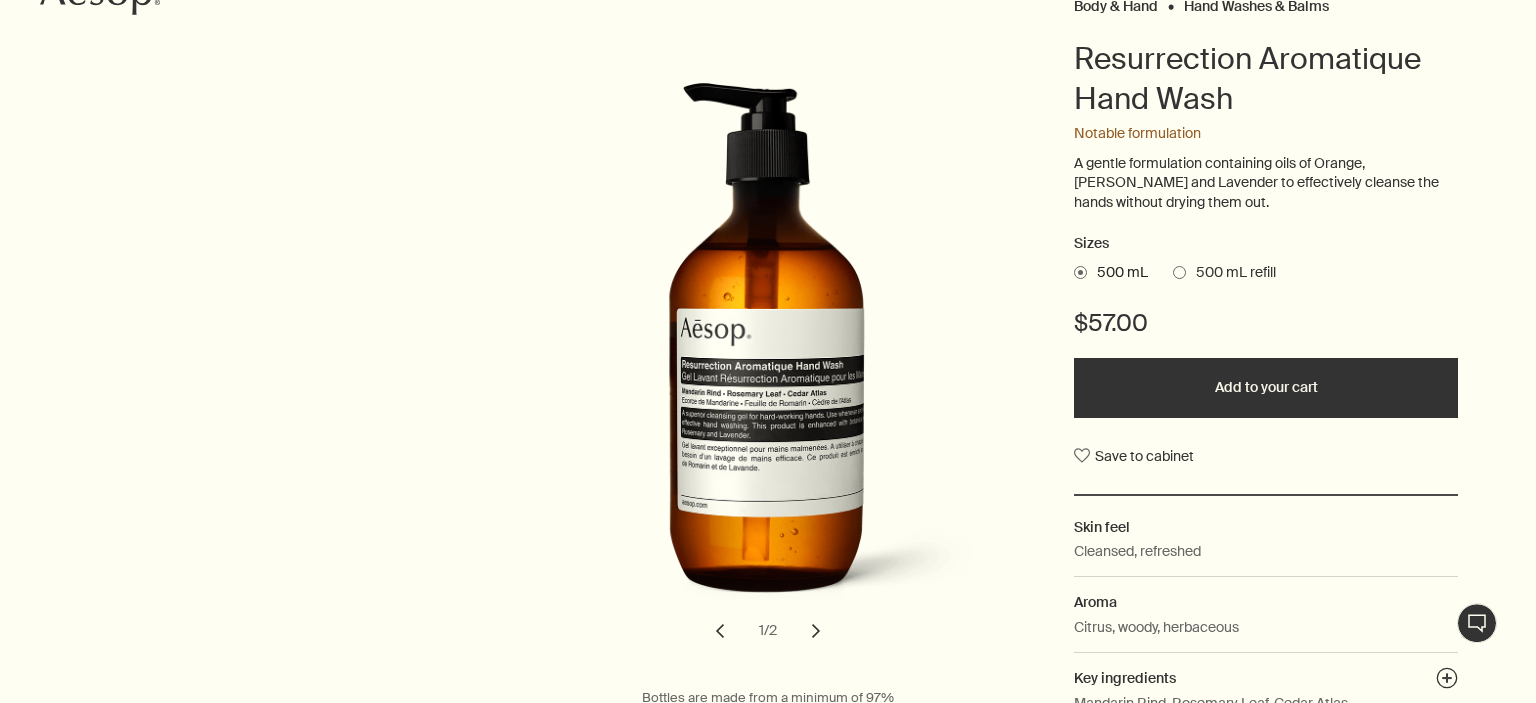 scroll, scrollTop: 211, scrollLeft: 0, axis: vertical 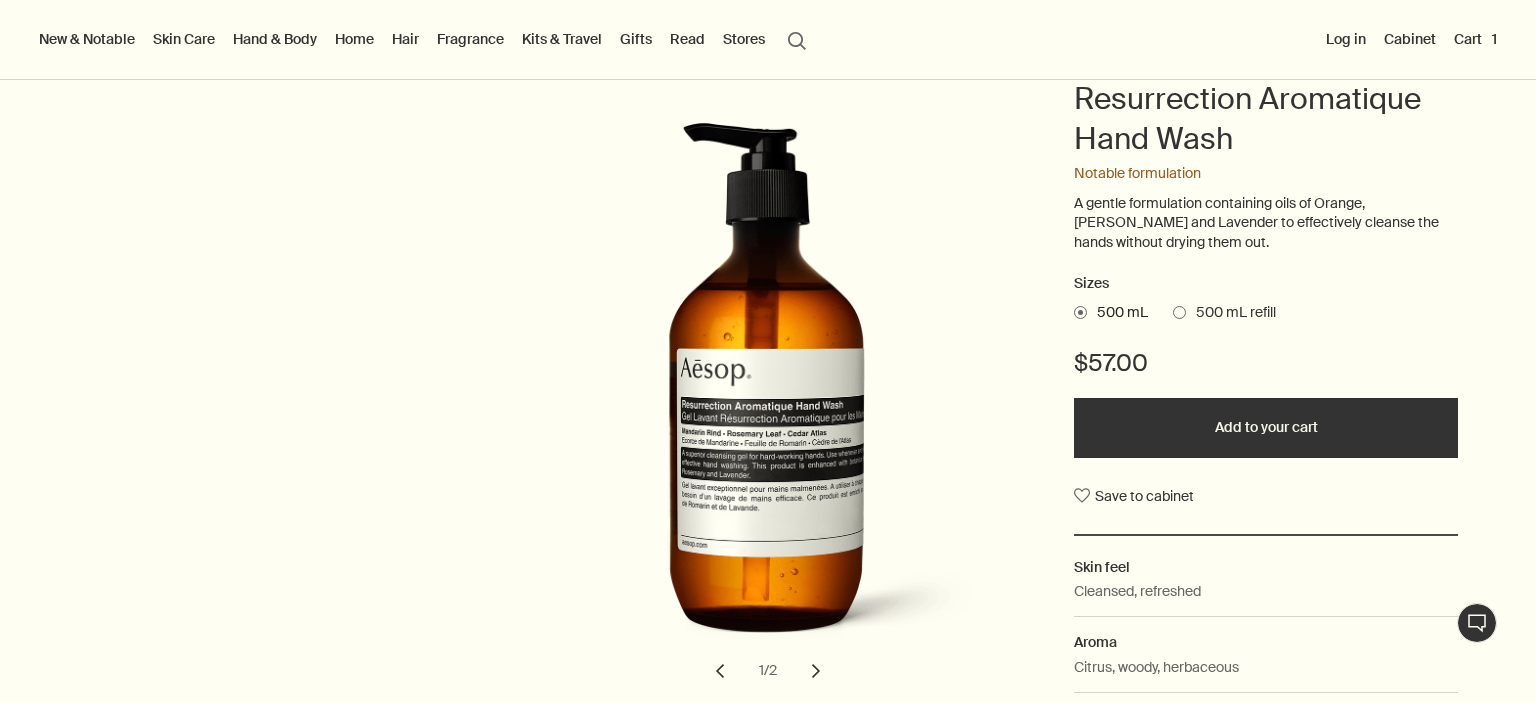 type 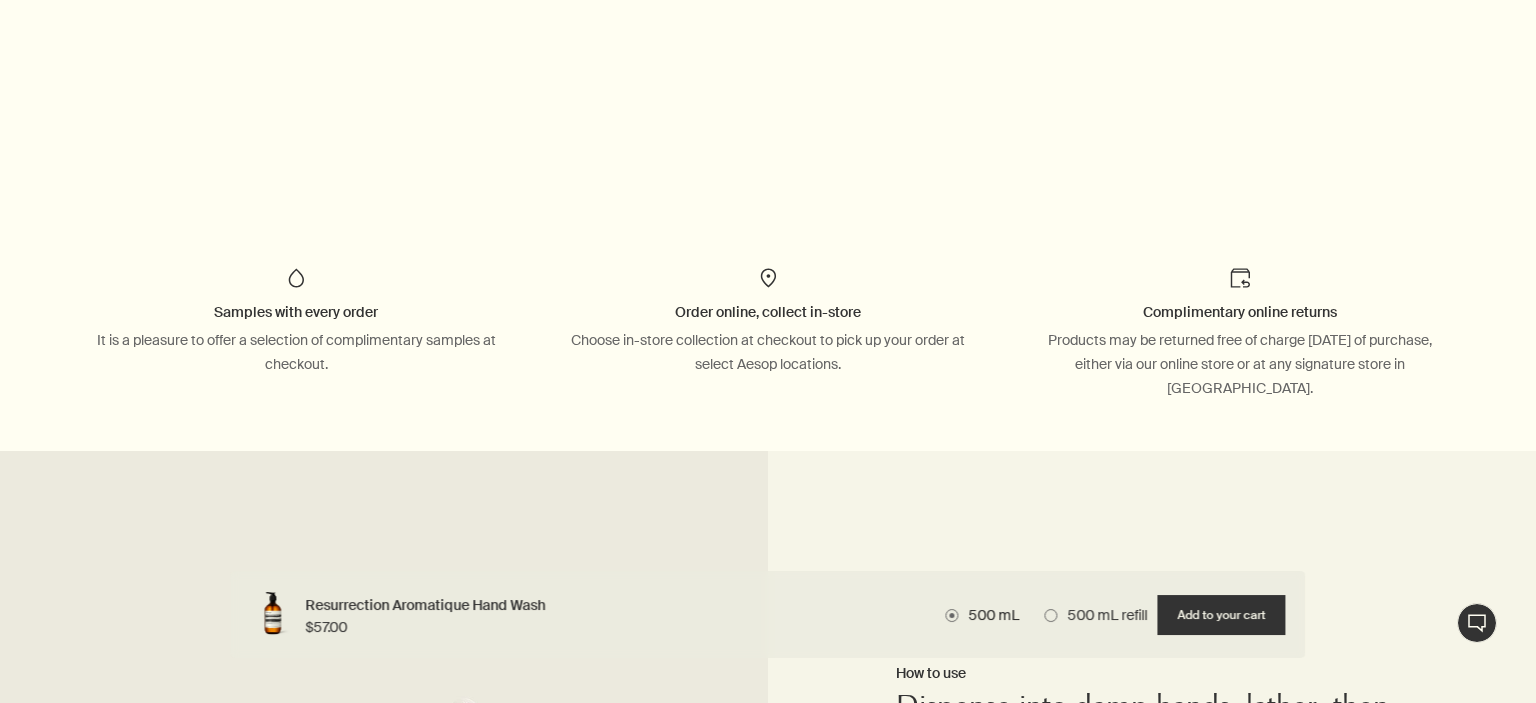 scroll, scrollTop: 1056, scrollLeft: 0, axis: vertical 